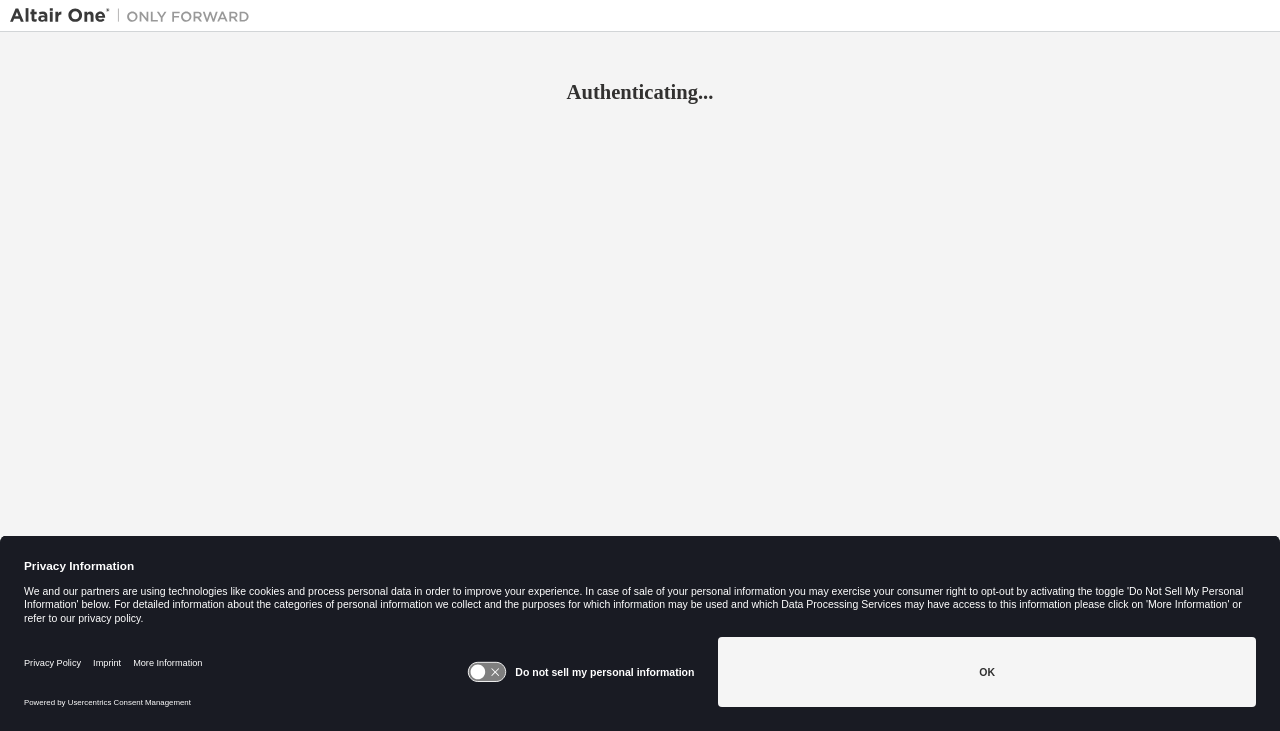 scroll, scrollTop: 0, scrollLeft: 0, axis: both 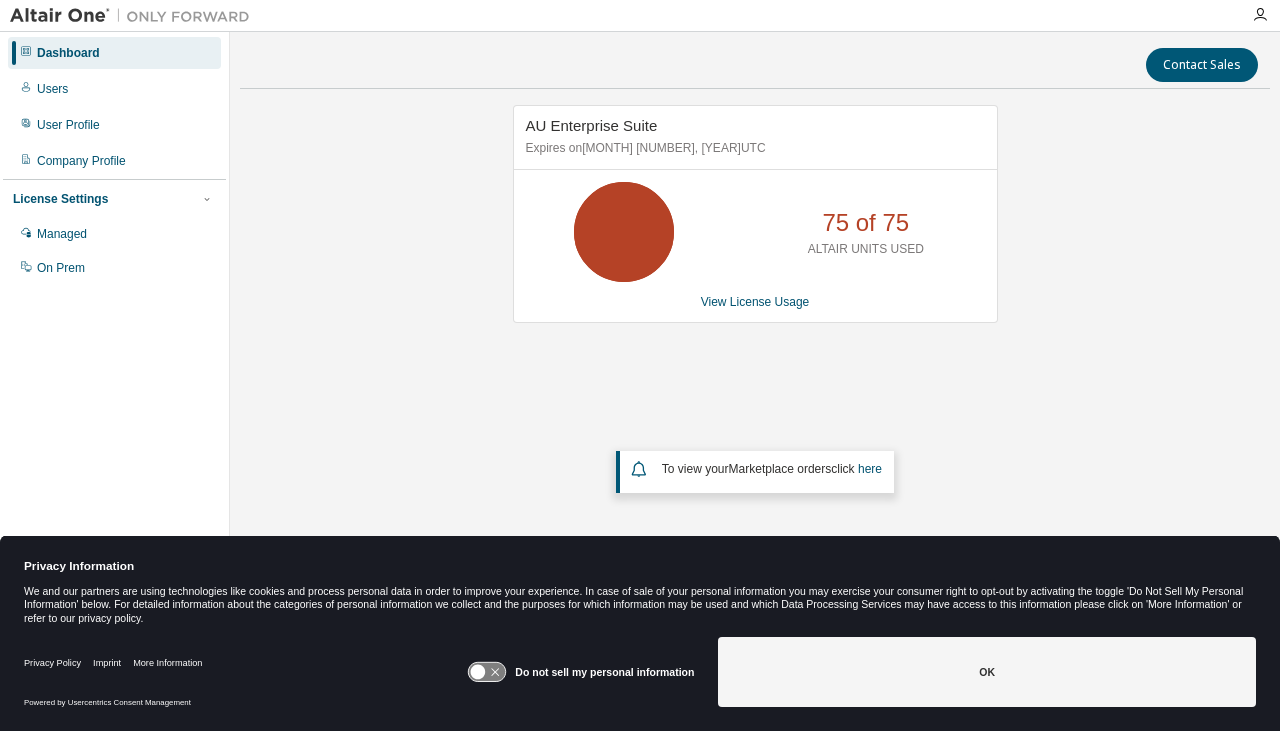 click on "Dashboard Users User Profile Company Profile License Settings Managed On Prem" at bounding box center [114, 334] 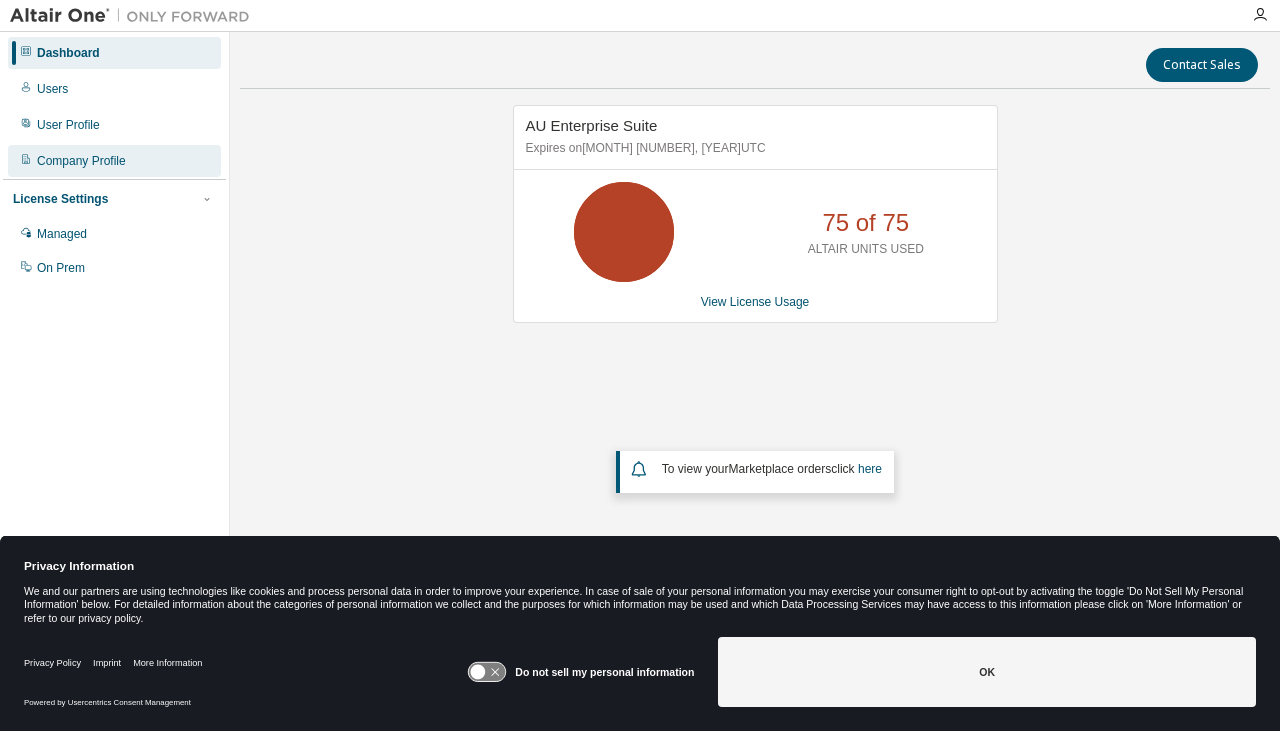 click on "Company Profile" at bounding box center (114, 161) 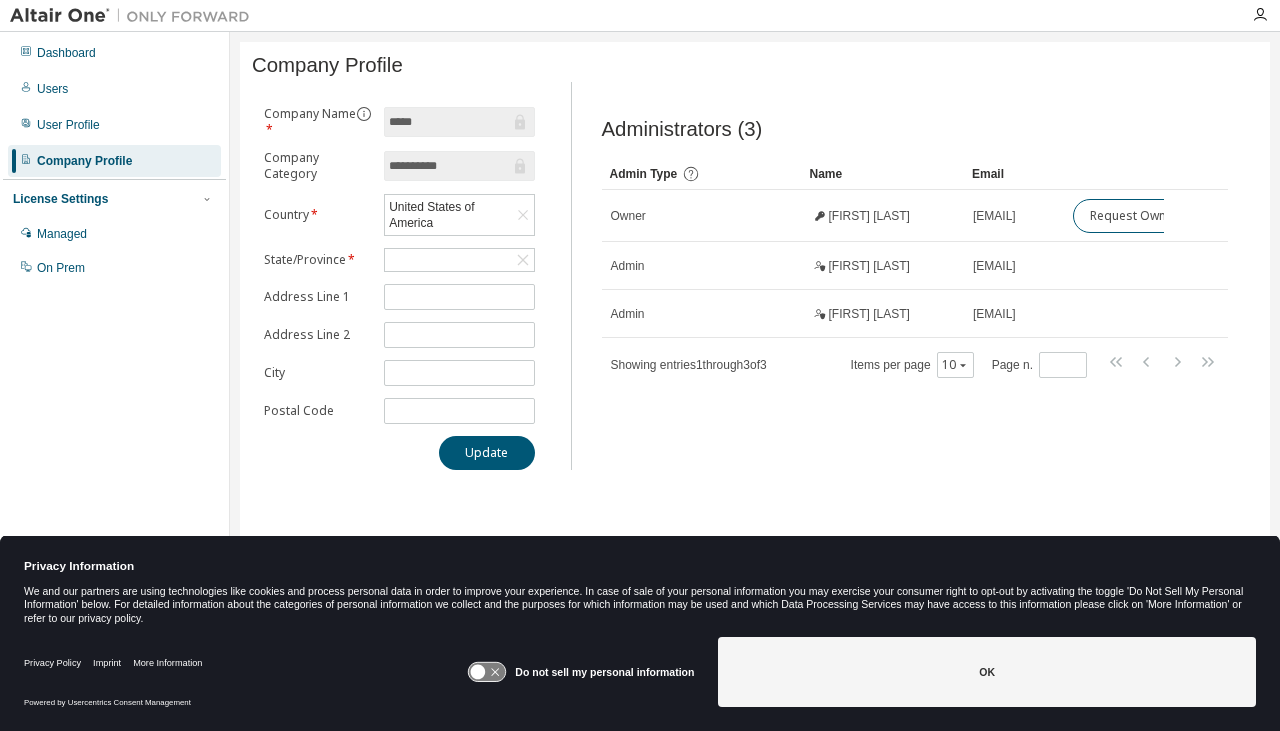 click on "Dashboard Users User Profile Company Profile License Settings Managed On Prem" at bounding box center (114, 160) 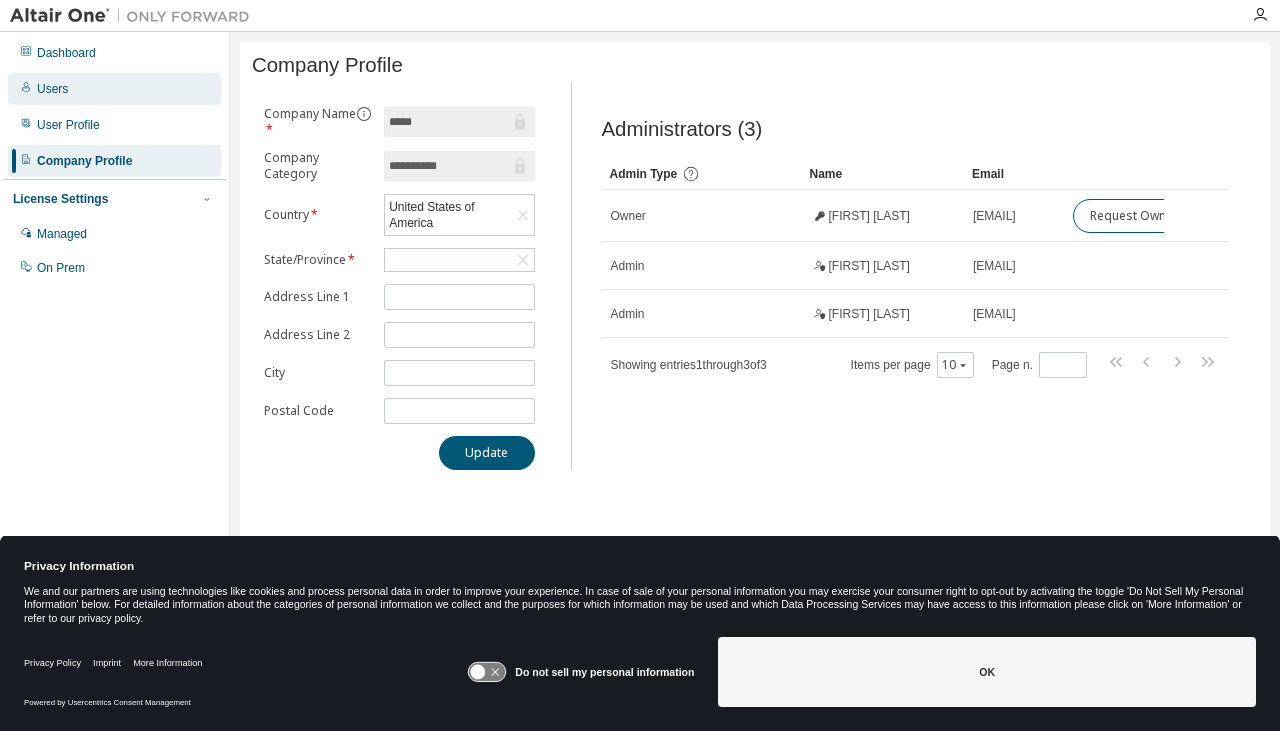 click on "Users" at bounding box center (114, 89) 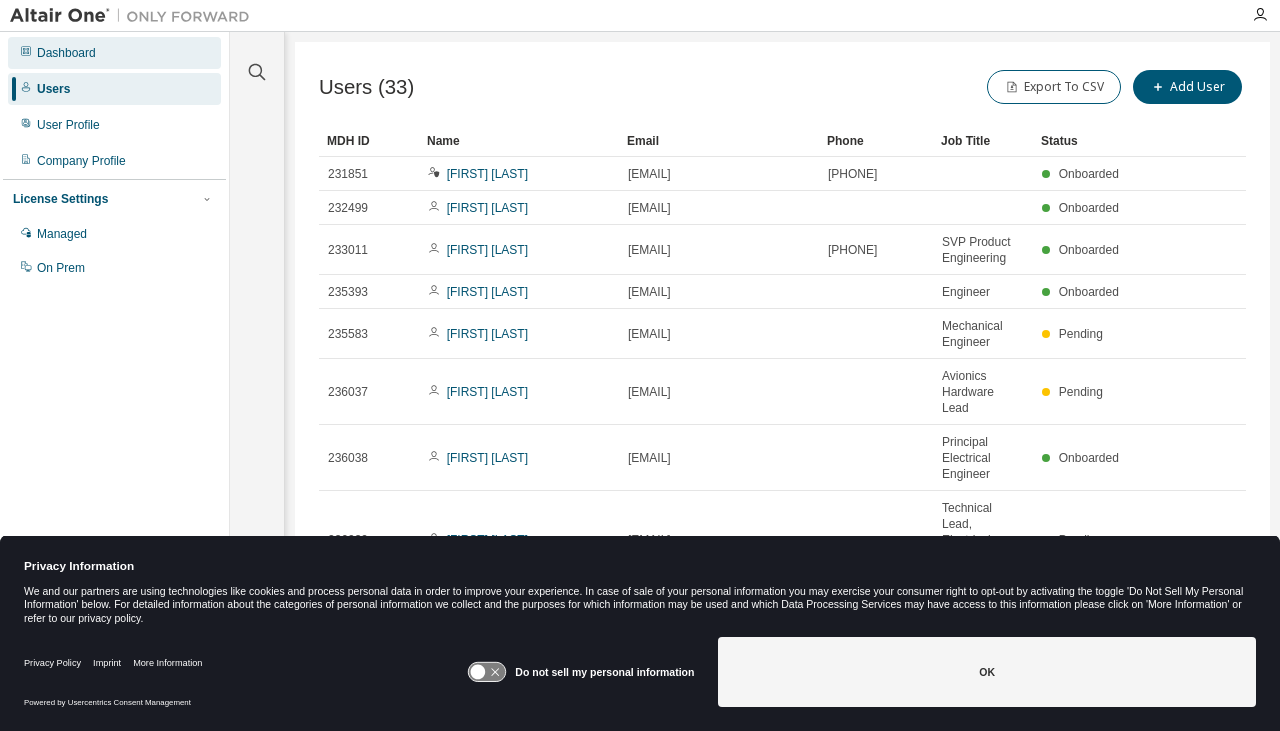click on "Dashboard" at bounding box center (114, 53) 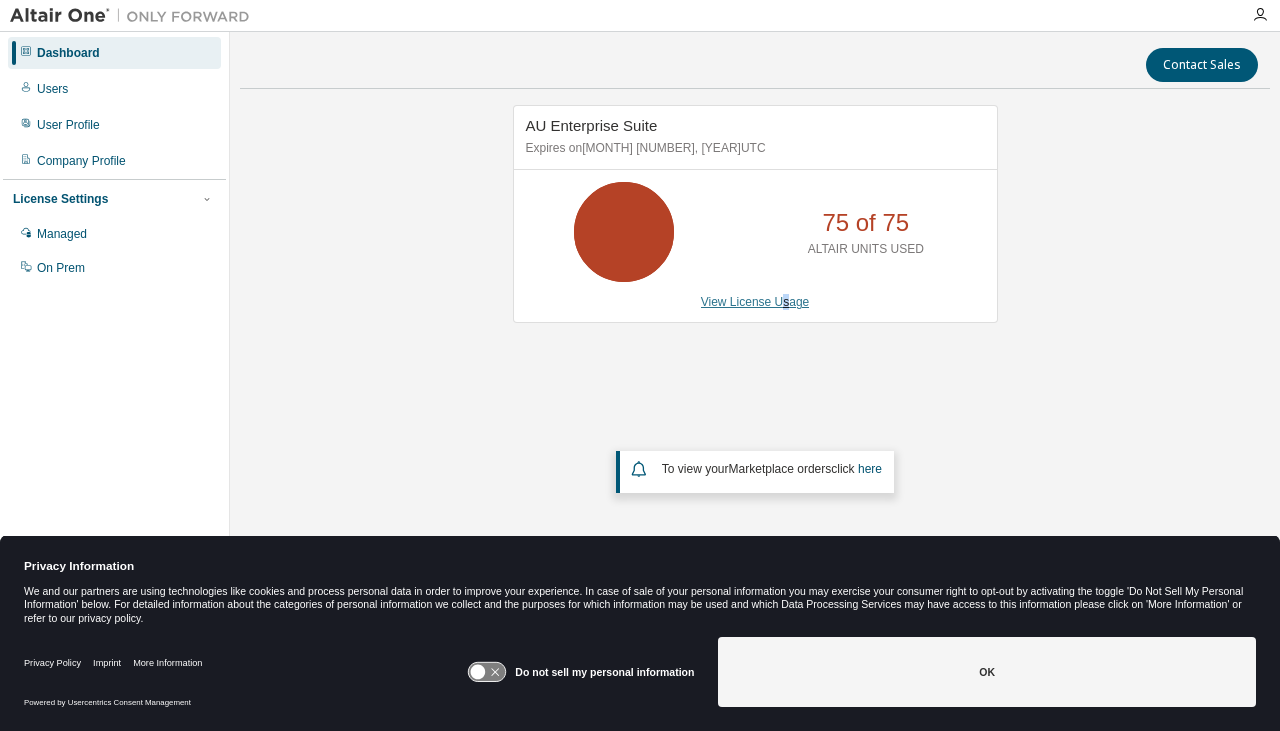 click on "View License Usage" at bounding box center [755, 302] 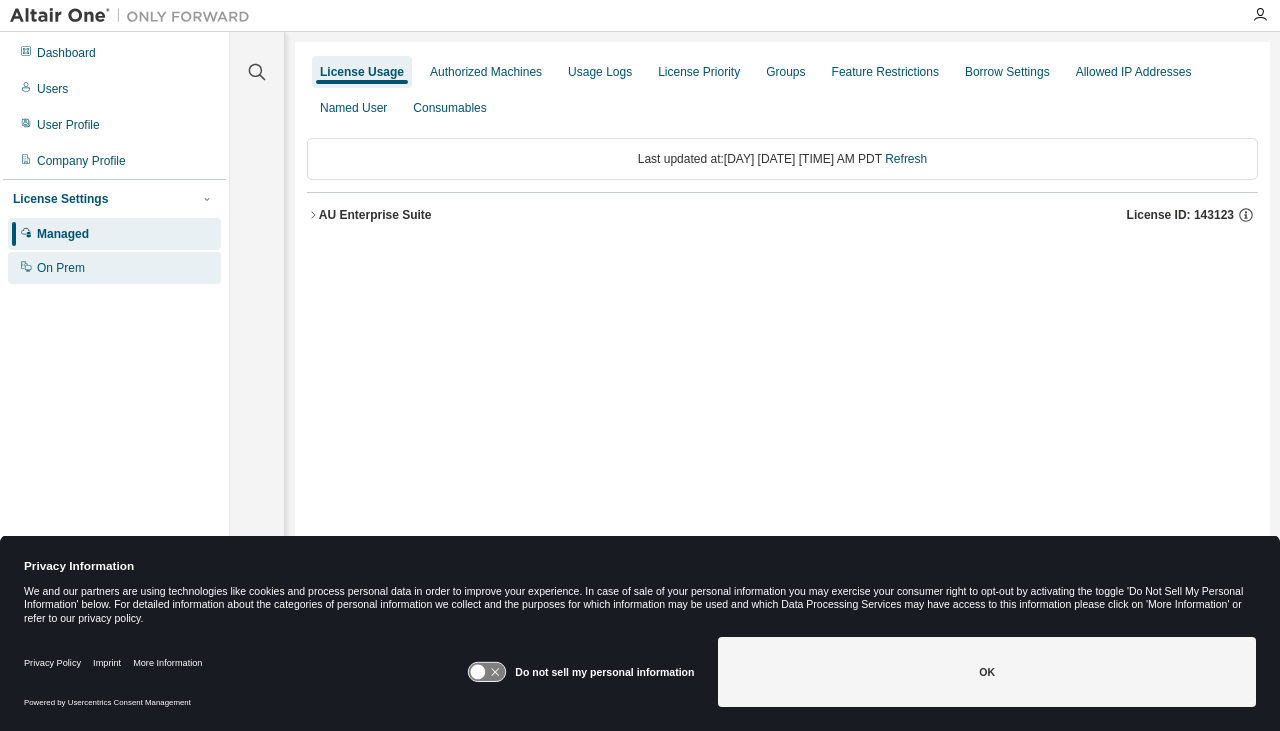 click on "On Prem" at bounding box center (114, 268) 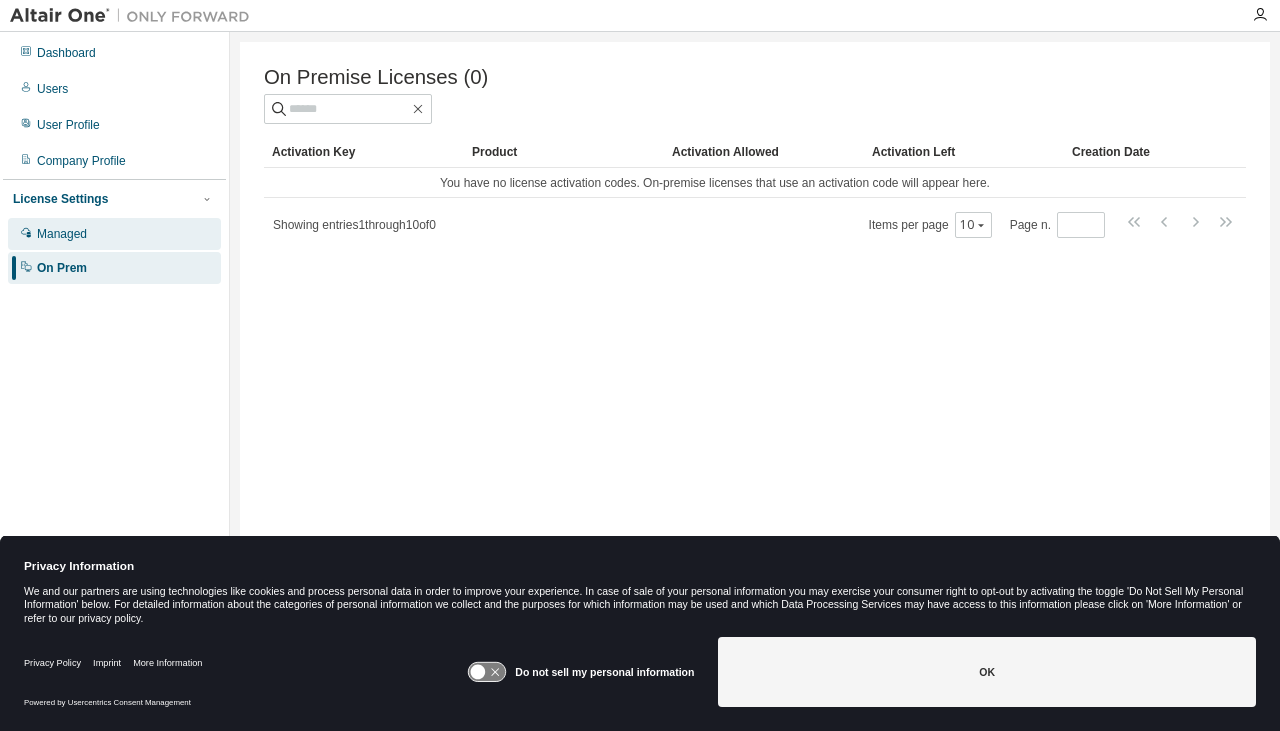 click on "Managed" at bounding box center (114, 234) 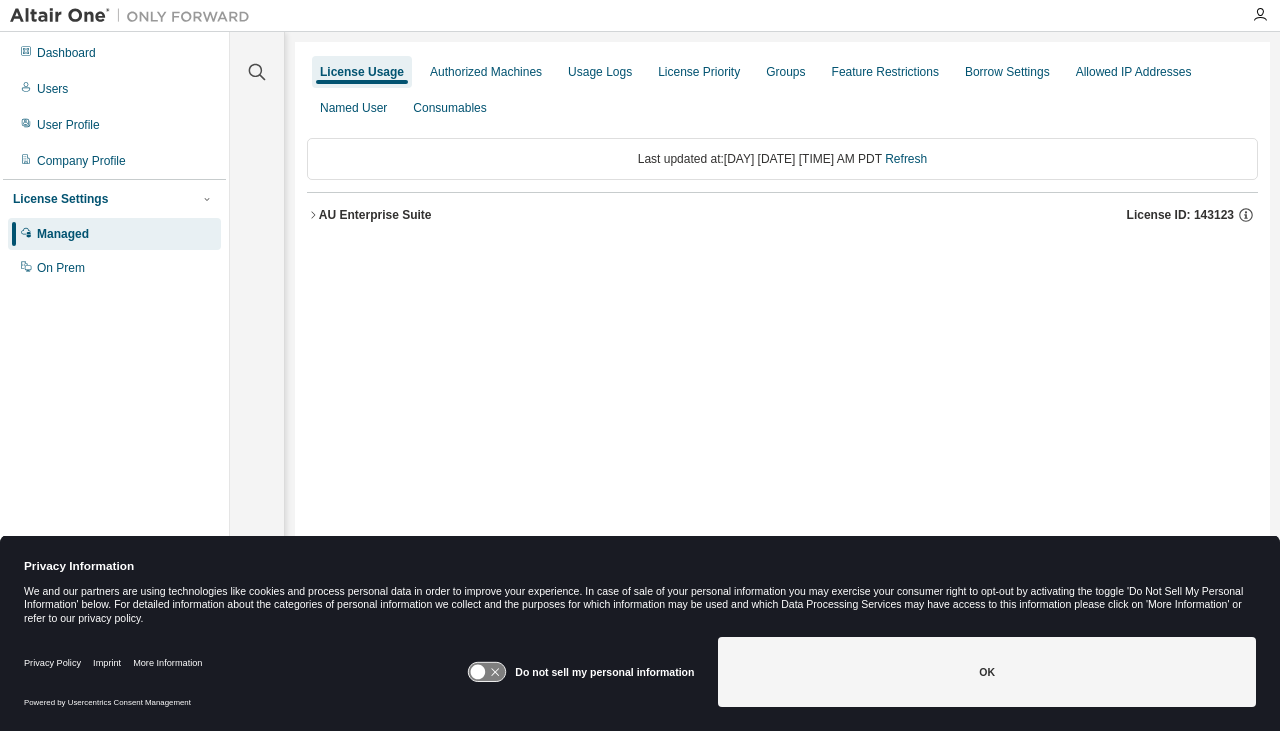 click on "AU Enterprise Suite" at bounding box center (375, 215) 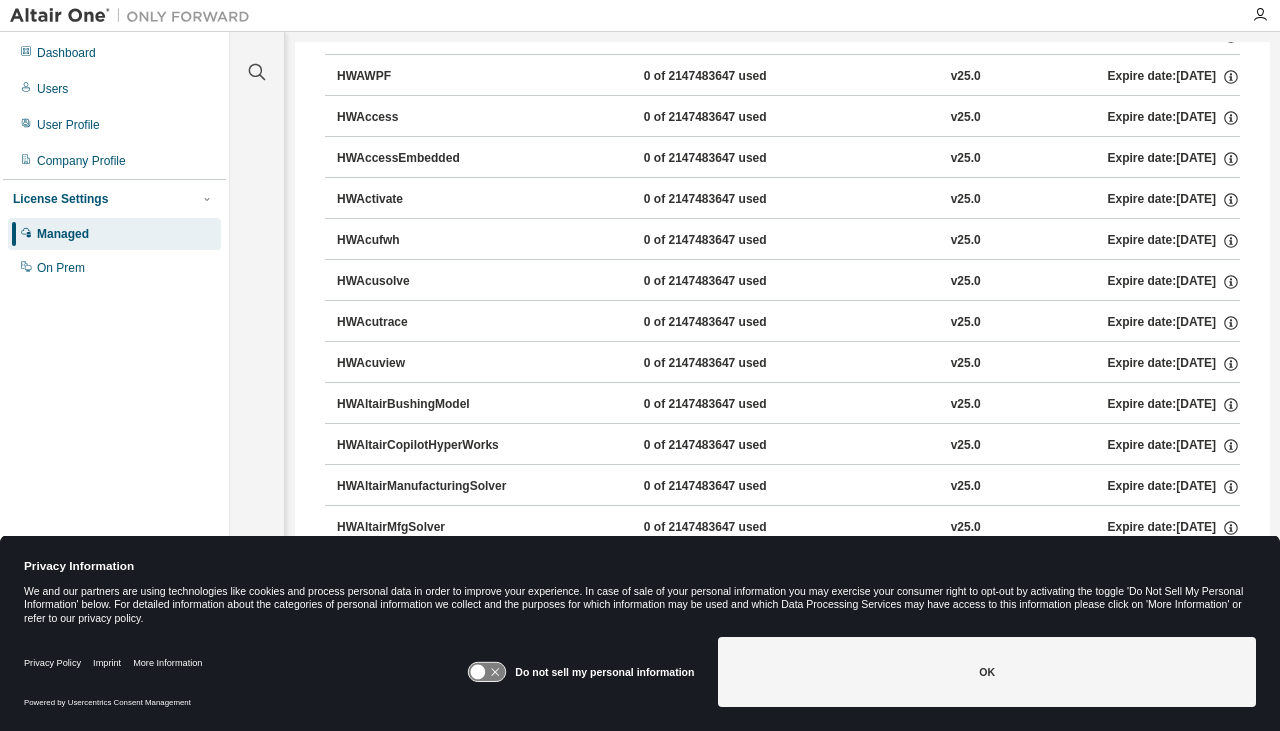 scroll, scrollTop: 0, scrollLeft: 0, axis: both 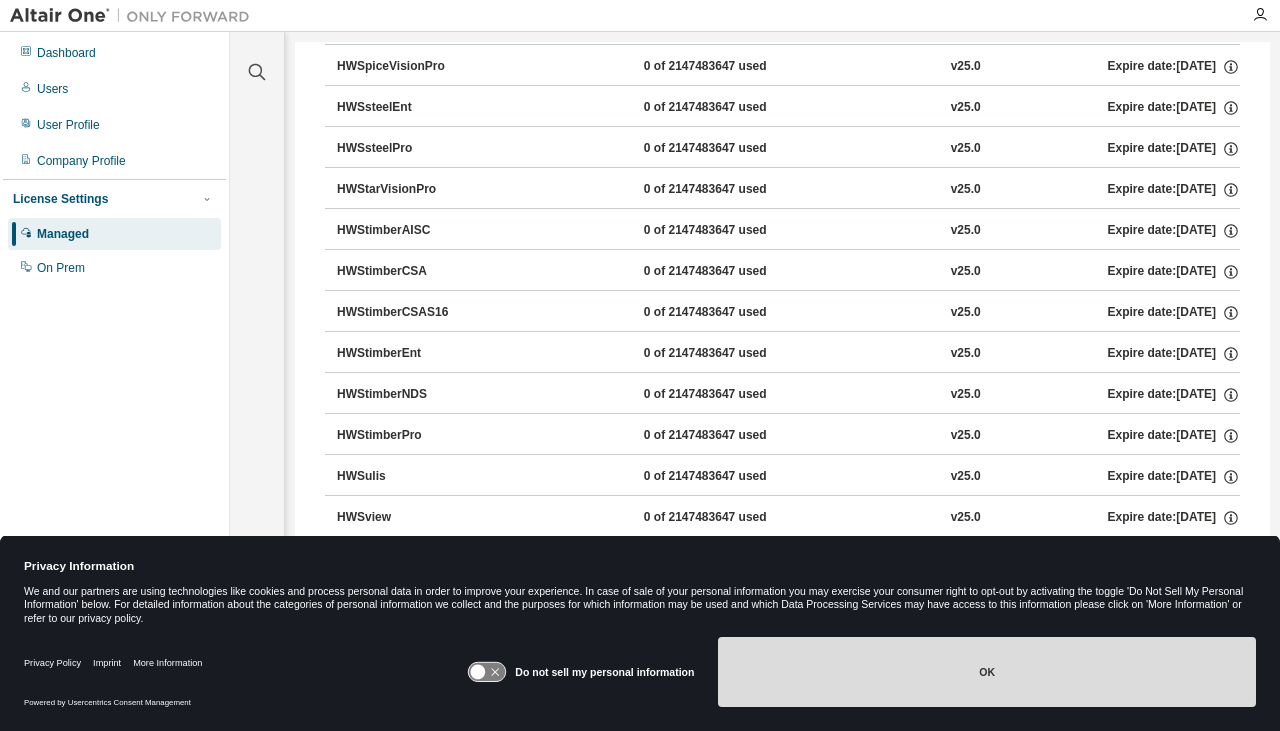 click on "OK" at bounding box center (987, 672) 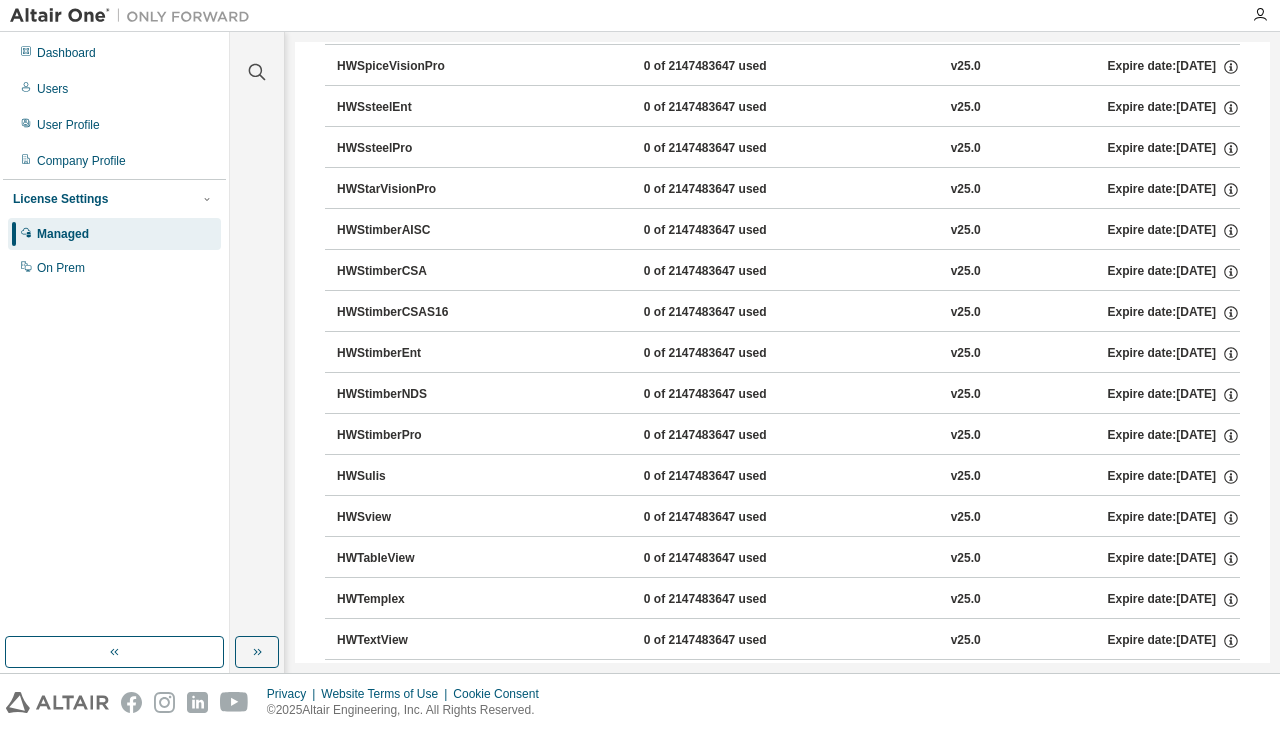 scroll, scrollTop: 13013, scrollLeft: 0, axis: vertical 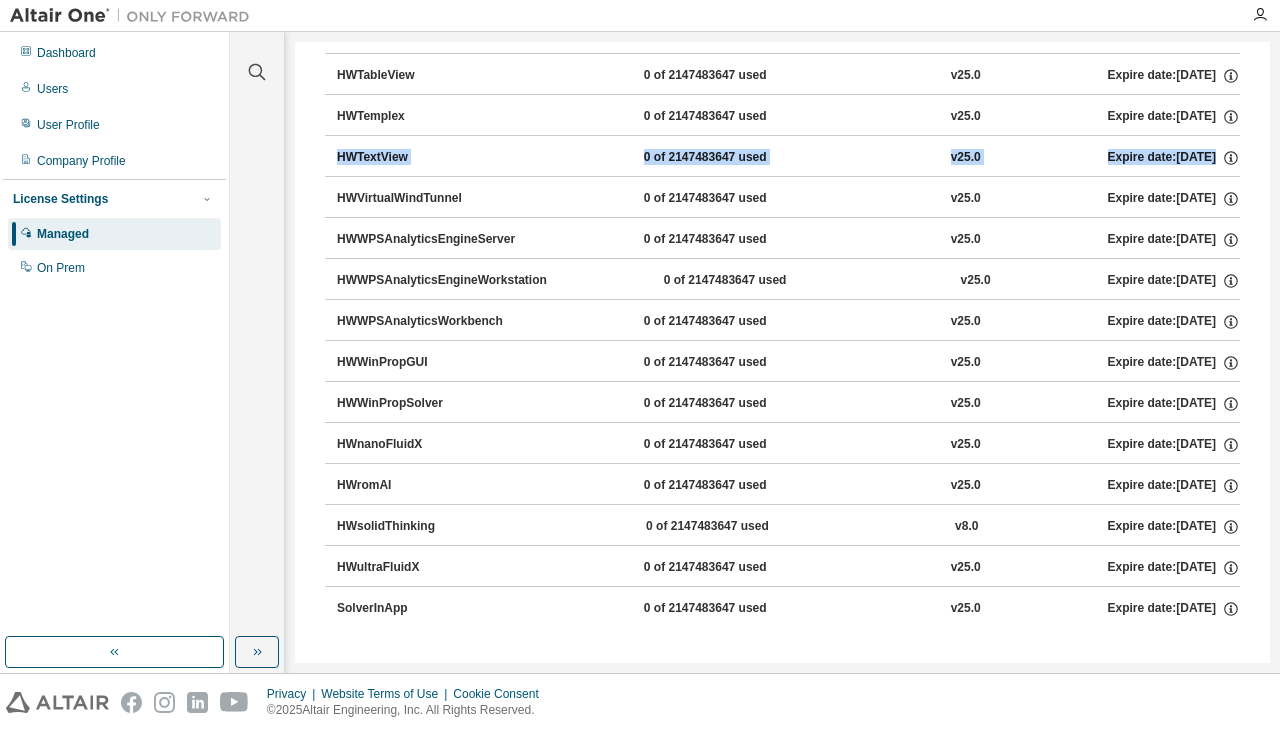 drag, startPoint x: 1271, startPoint y: 638, endPoint x: 1226, endPoint y: 273, distance: 367.76352 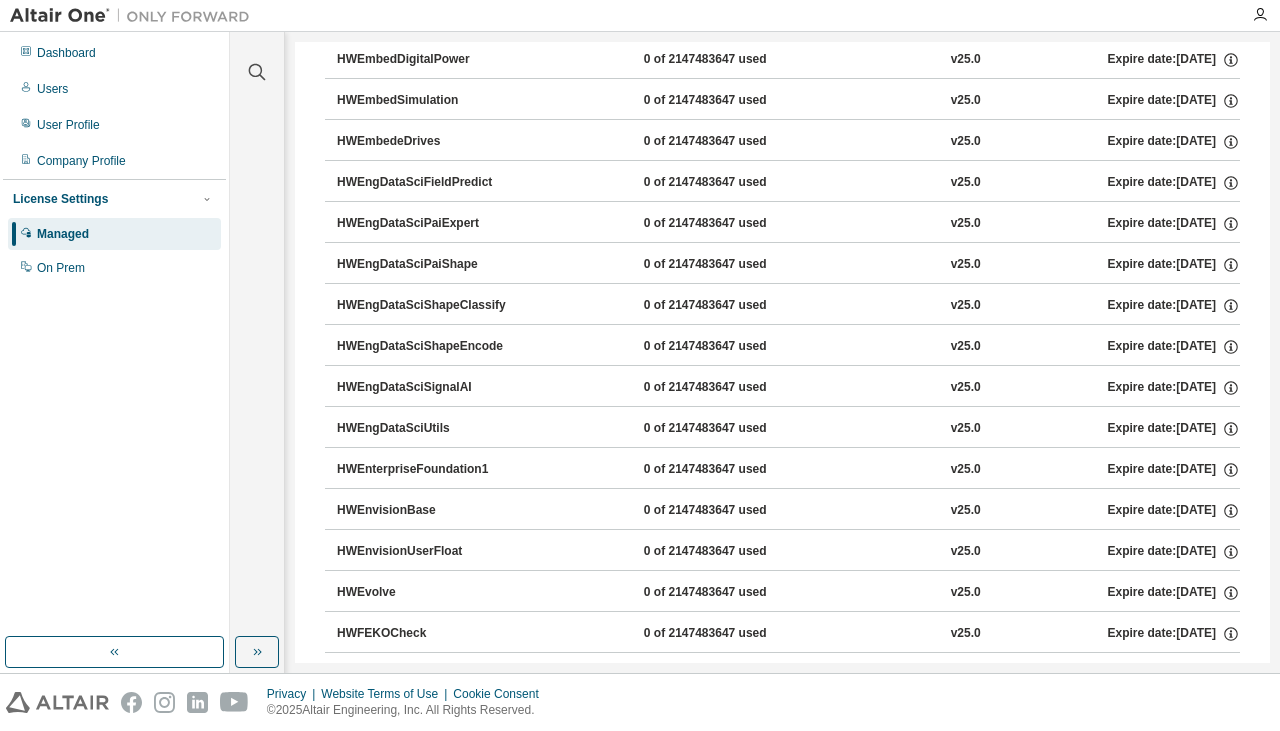 scroll, scrollTop: 0, scrollLeft: 0, axis: both 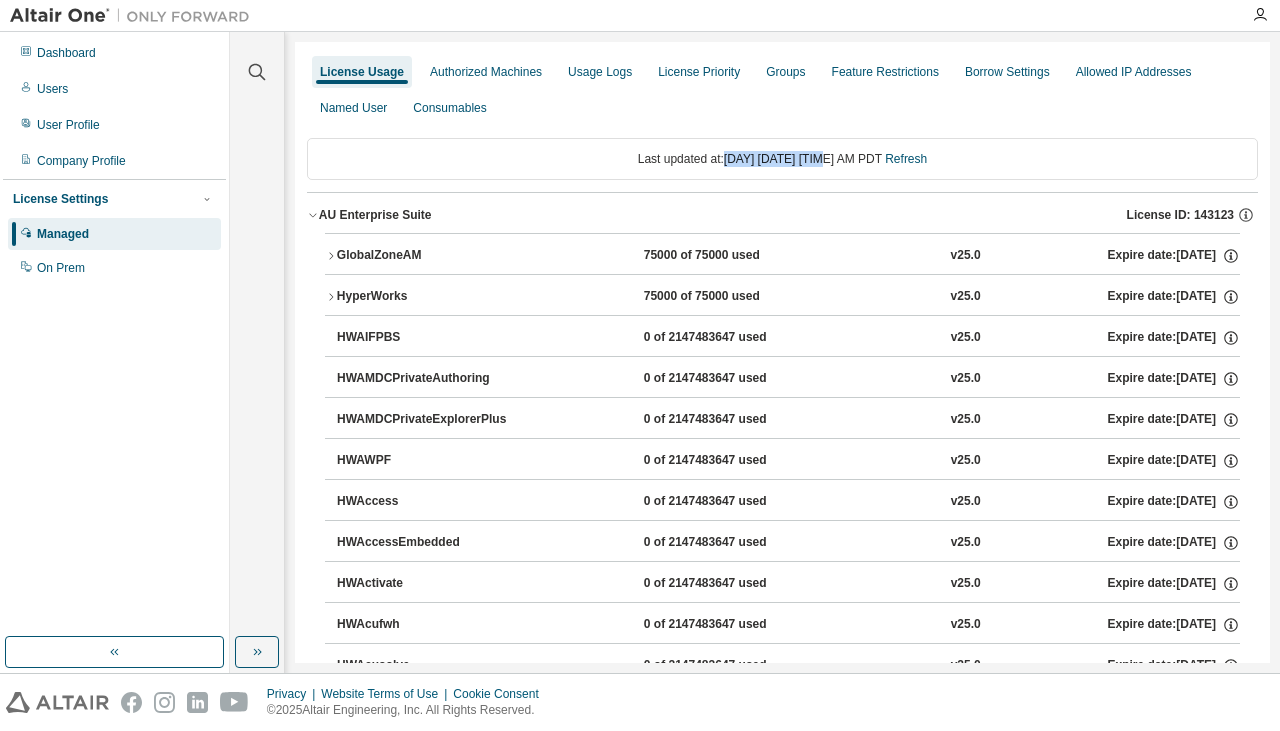 drag, startPoint x: 712, startPoint y: 156, endPoint x: 817, endPoint y: 156, distance: 105 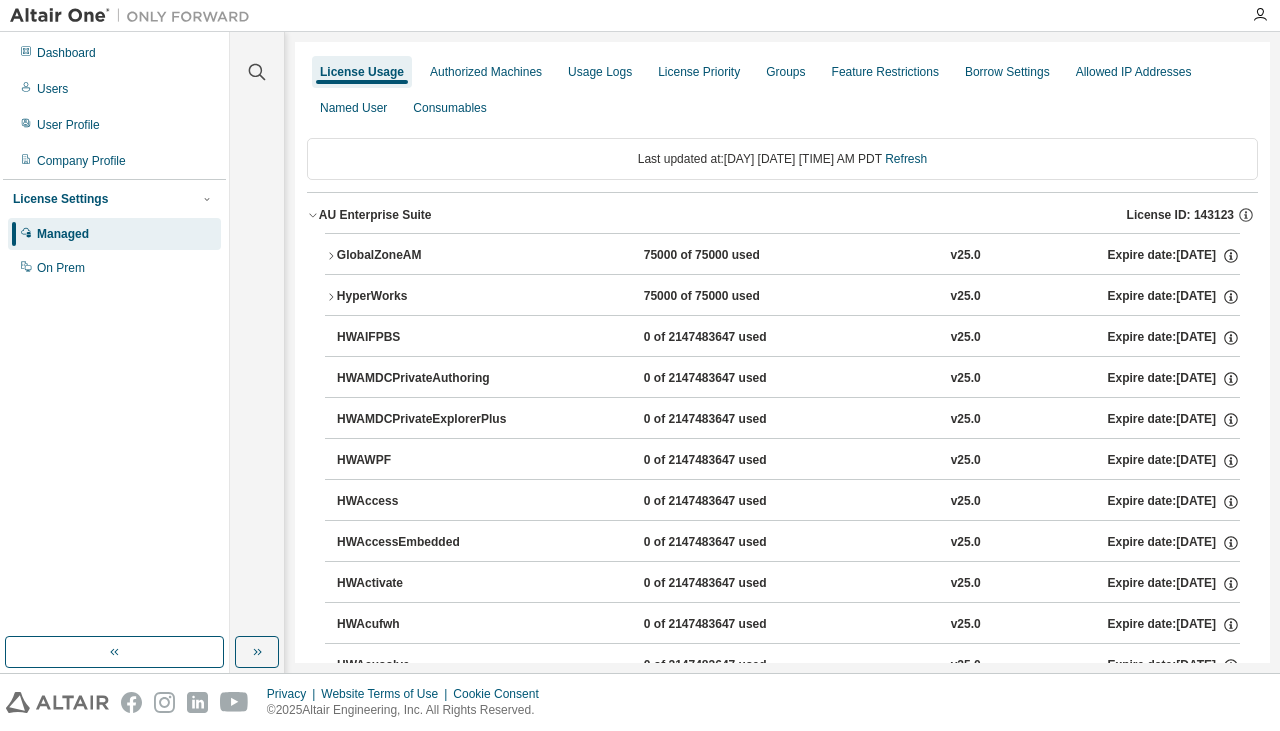 click on "Last updated at:  Tue 2025-08-05 09:33 AM PDT   Refresh" at bounding box center (782, 159) 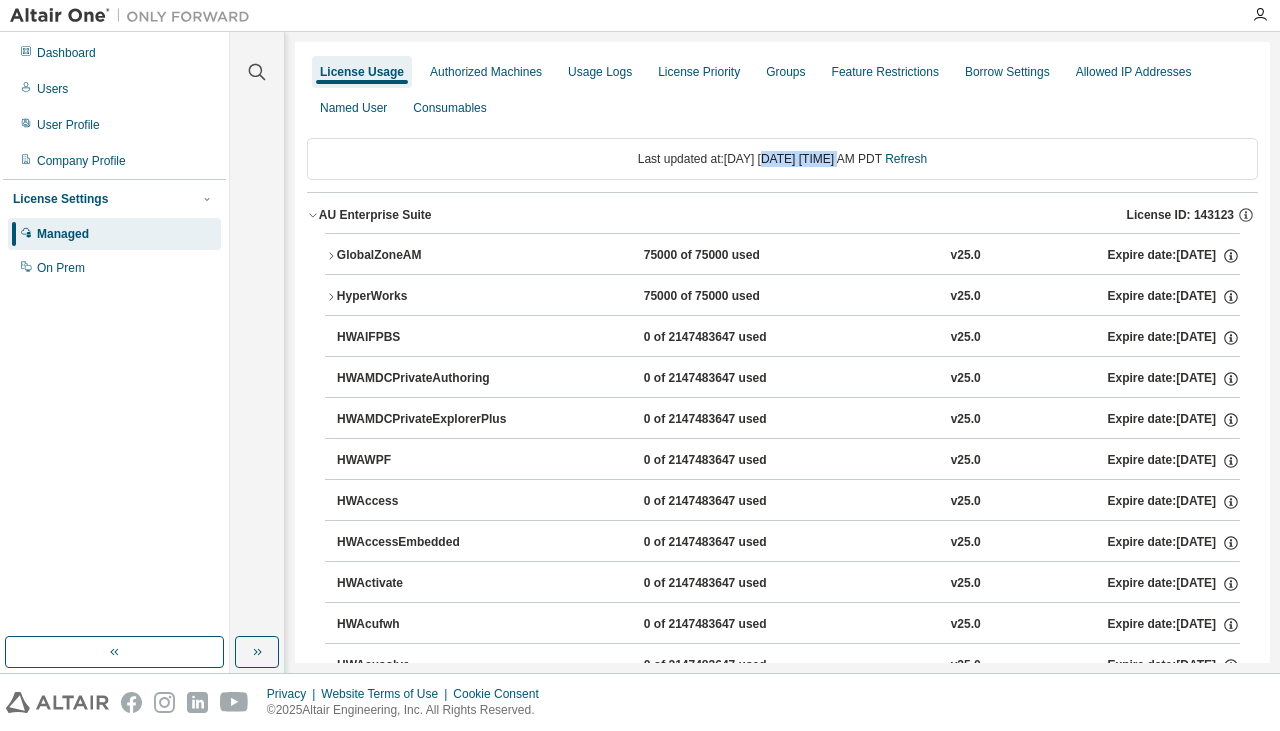 drag, startPoint x: 806, startPoint y: 152, endPoint x: 761, endPoint y: 152, distance: 45 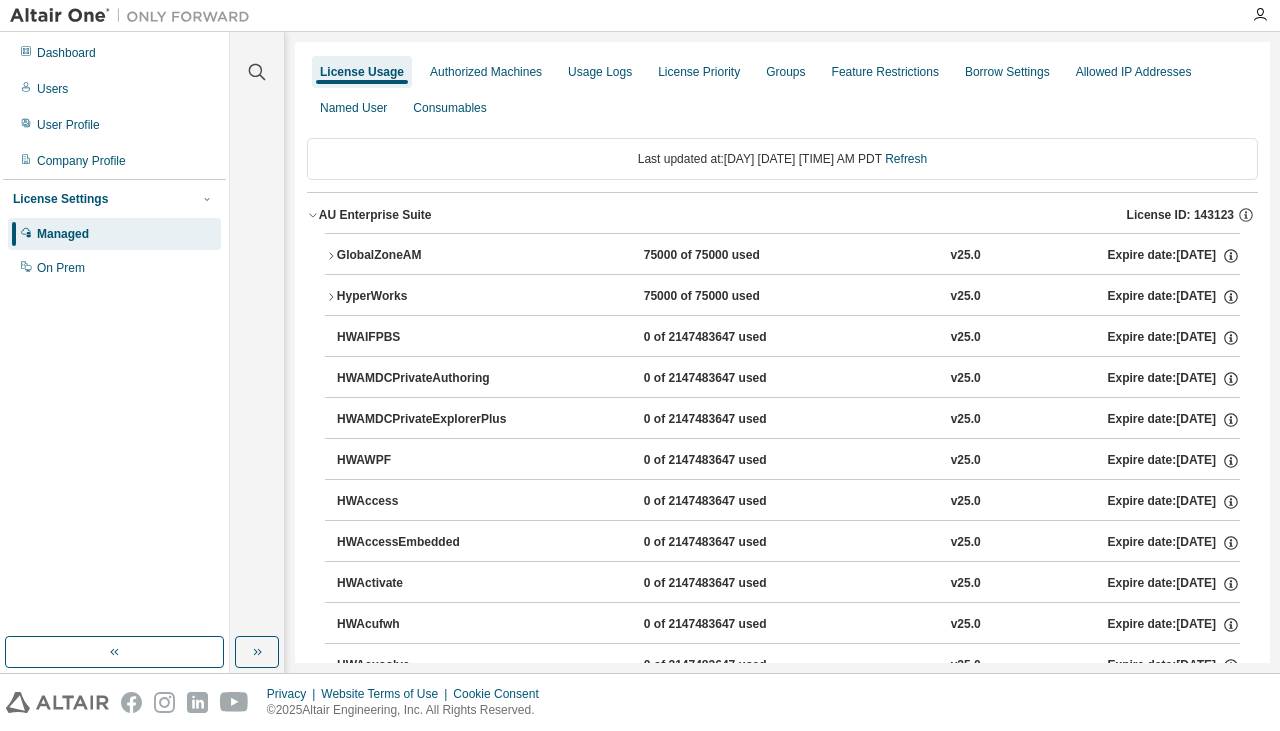click on "Last updated at:  Tue 2025-08-05 09:33 AM PDT   Refresh" at bounding box center [782, 159] 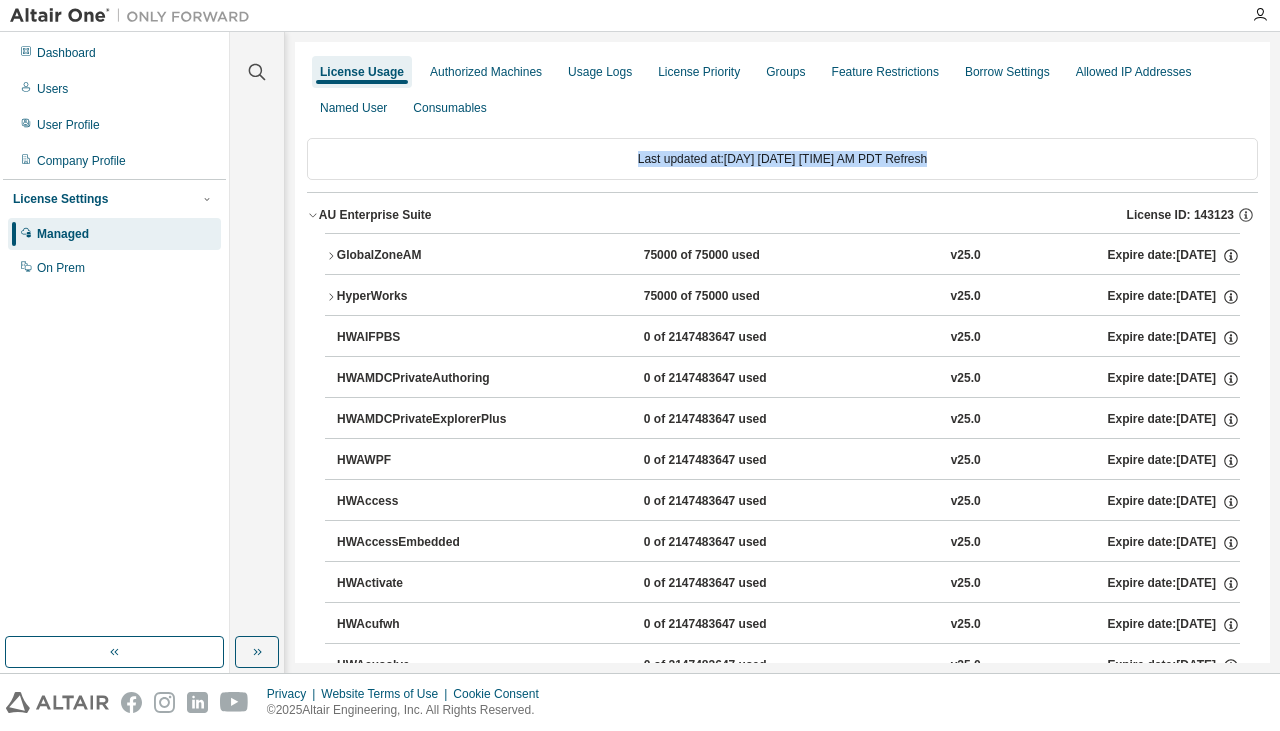 drag, startPoint x: 626, startPoint y: 158, endPoint x: 936, endPoint y: 152, distance: 310.05804 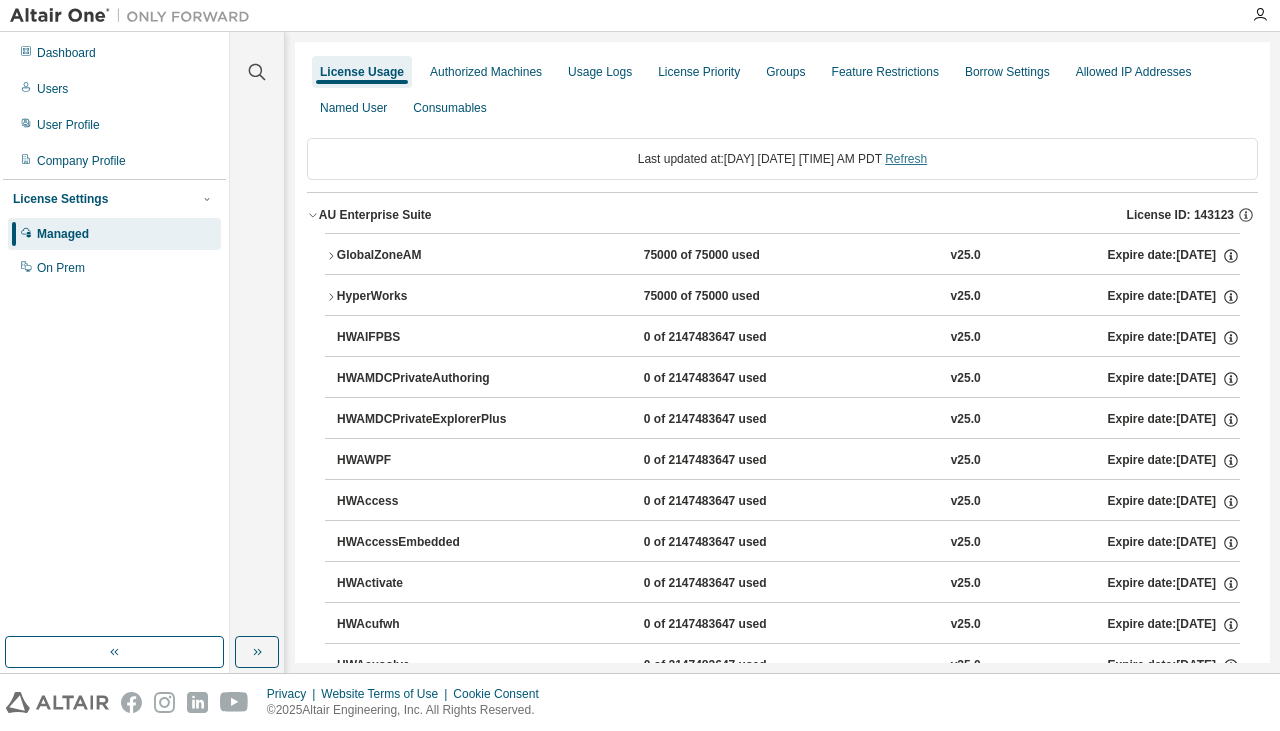 click on "Refresh" at bounding box center [906, 159] 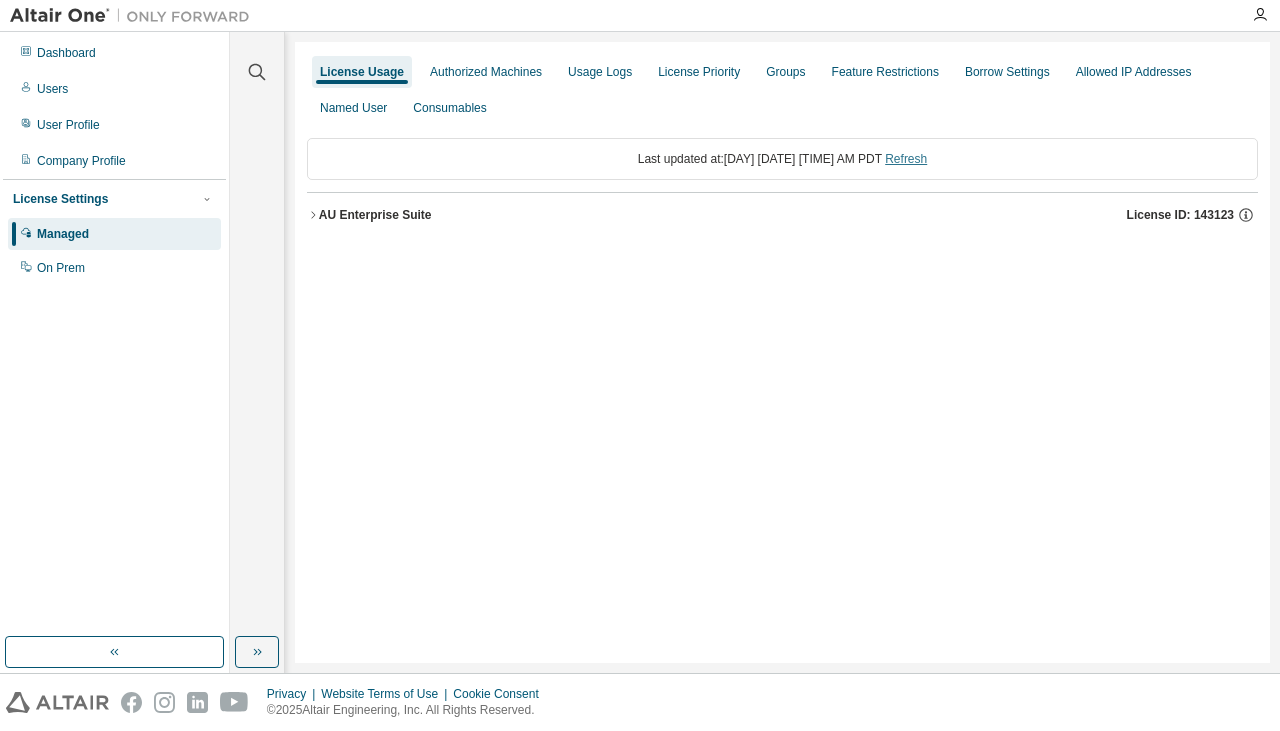 click on "Refresh" at bounding box center [906, 159] 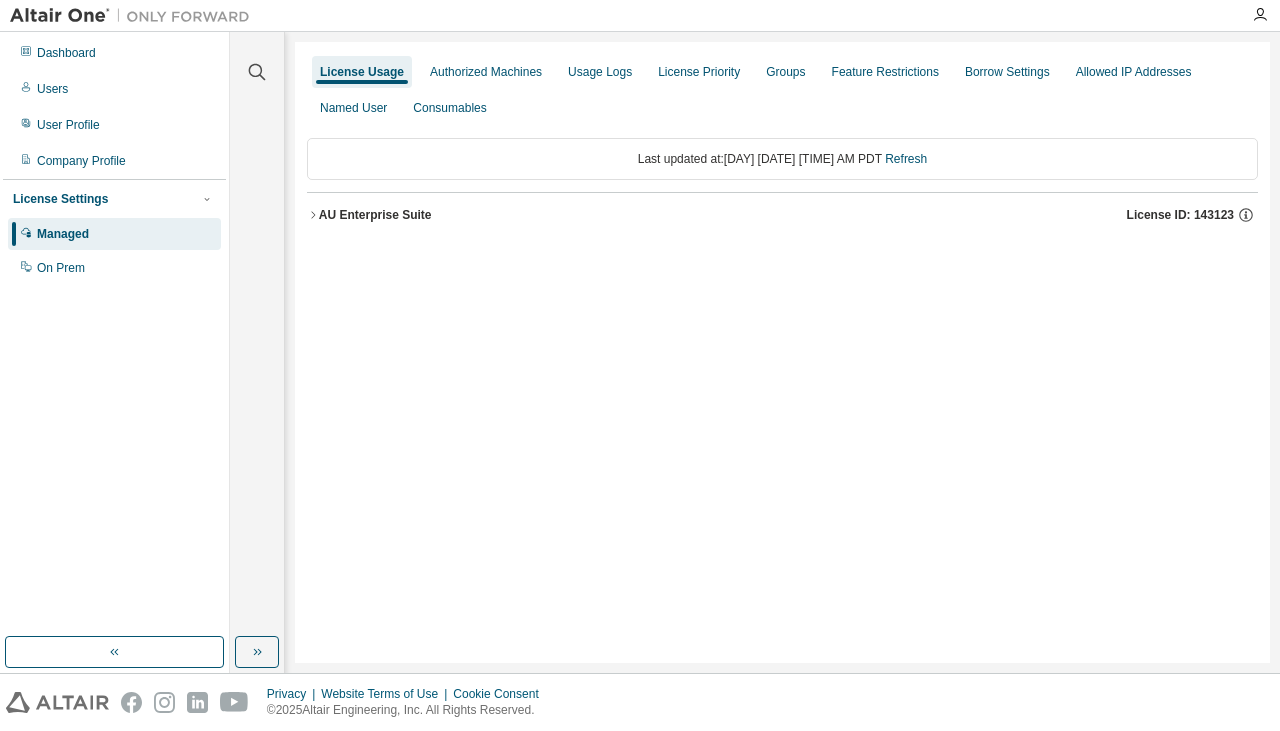 click on "AU Enterprise Suite" at bounding box center [375, 215] 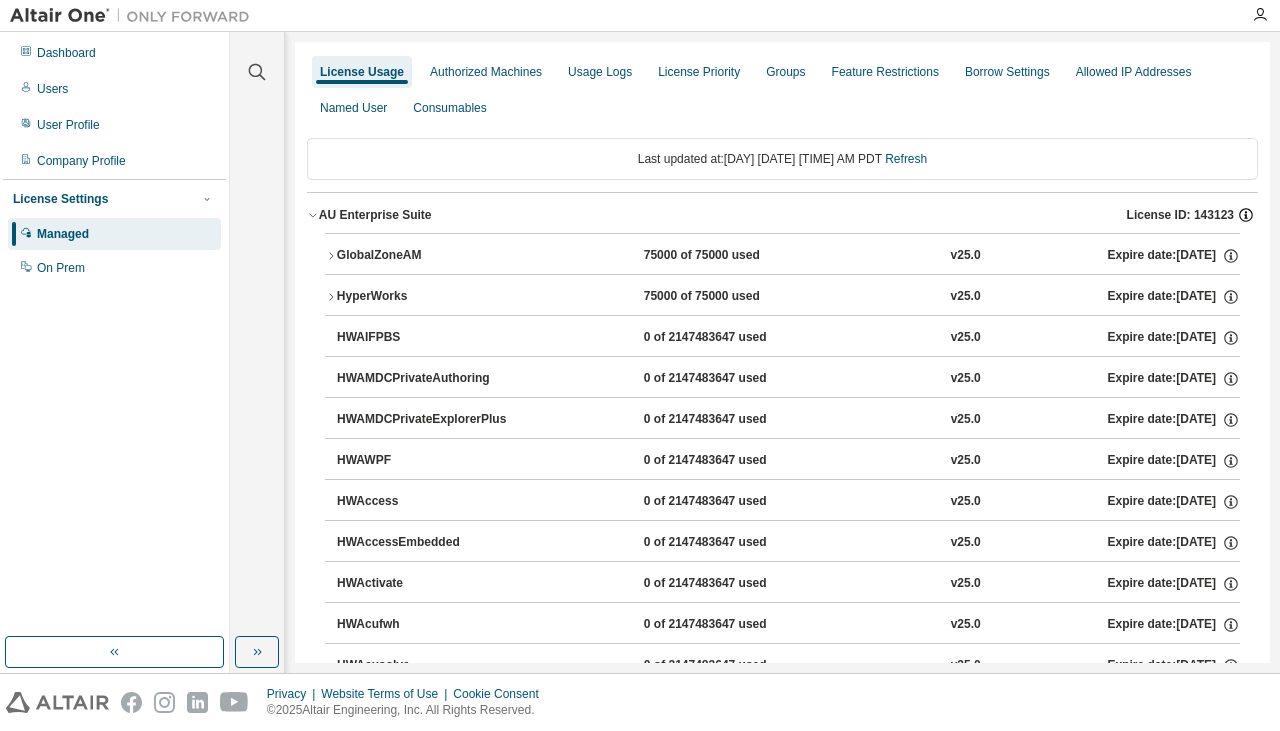 click 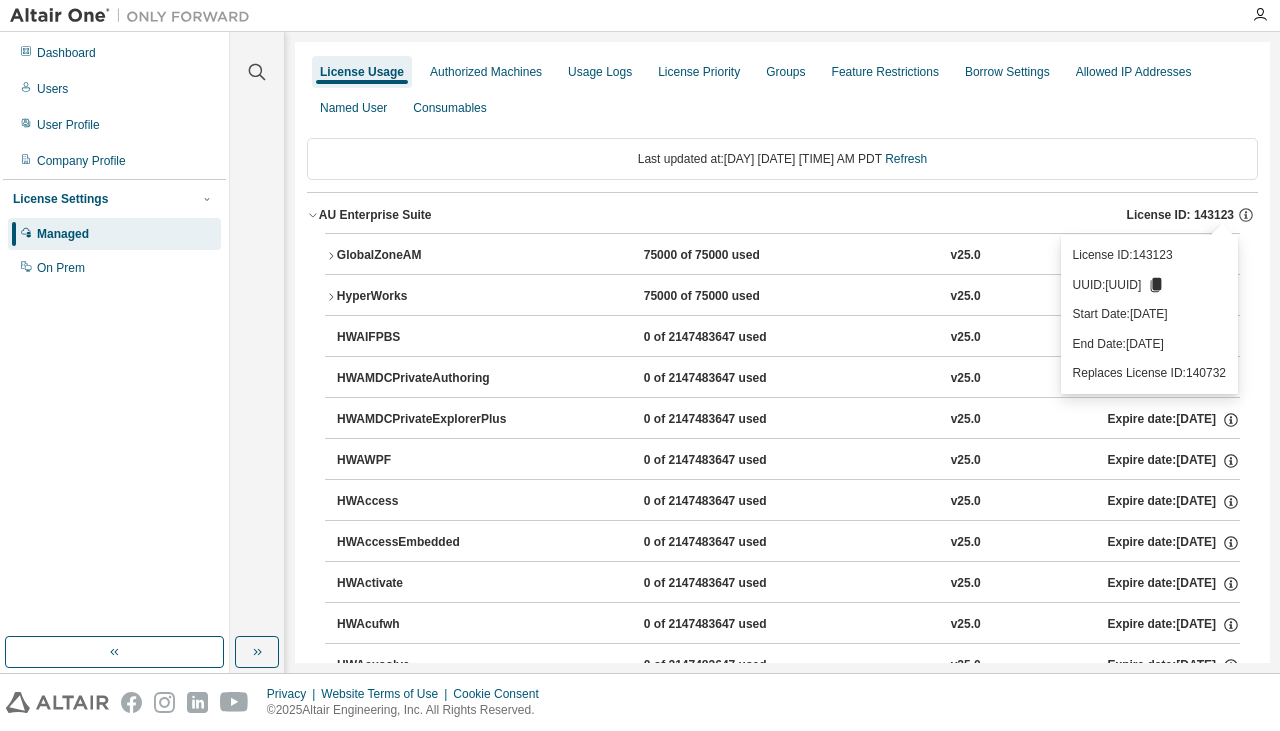 drag, startPoint x: 1057, startPoint y: 317, endPoint x: 982, endPoint y: 317, distance: 75 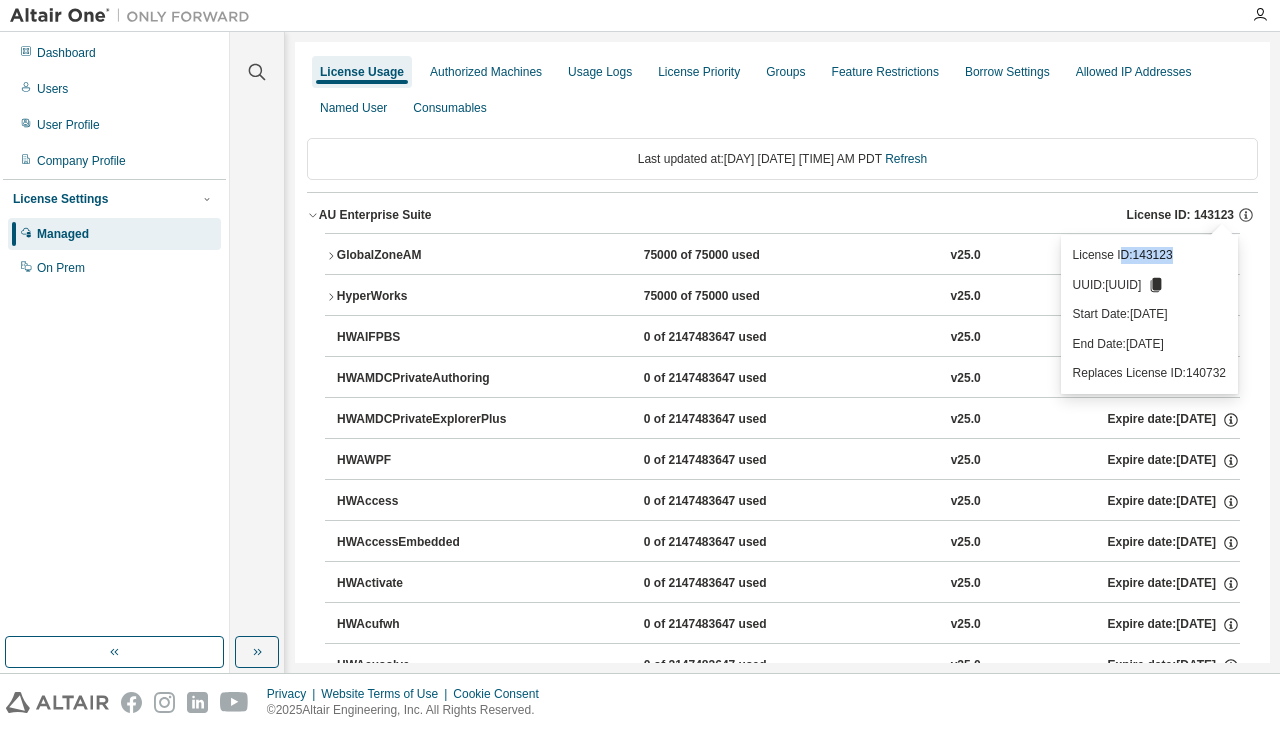 drag, startPoint x: 1038, startPoint y: 254, endPoint x: 974, endPoint y: 255, distance: 64.00781 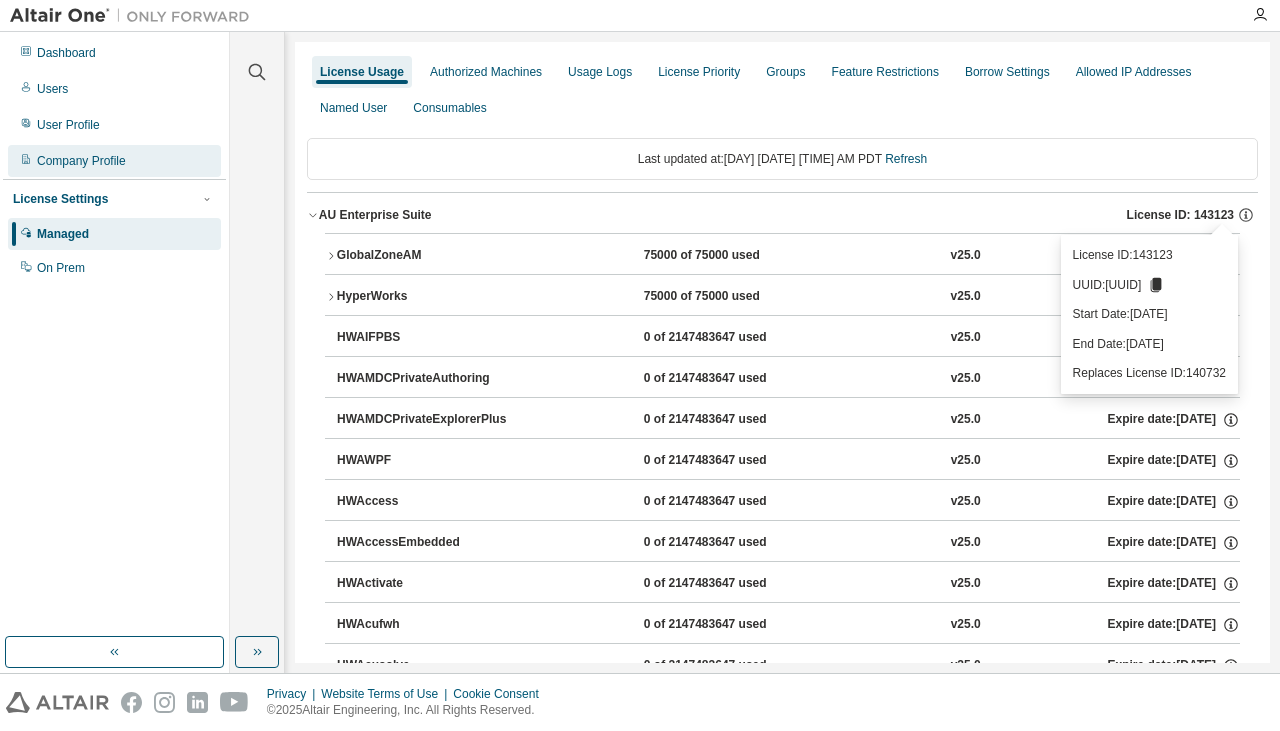 click on "Company Profile" at bounding box center [114, 161] 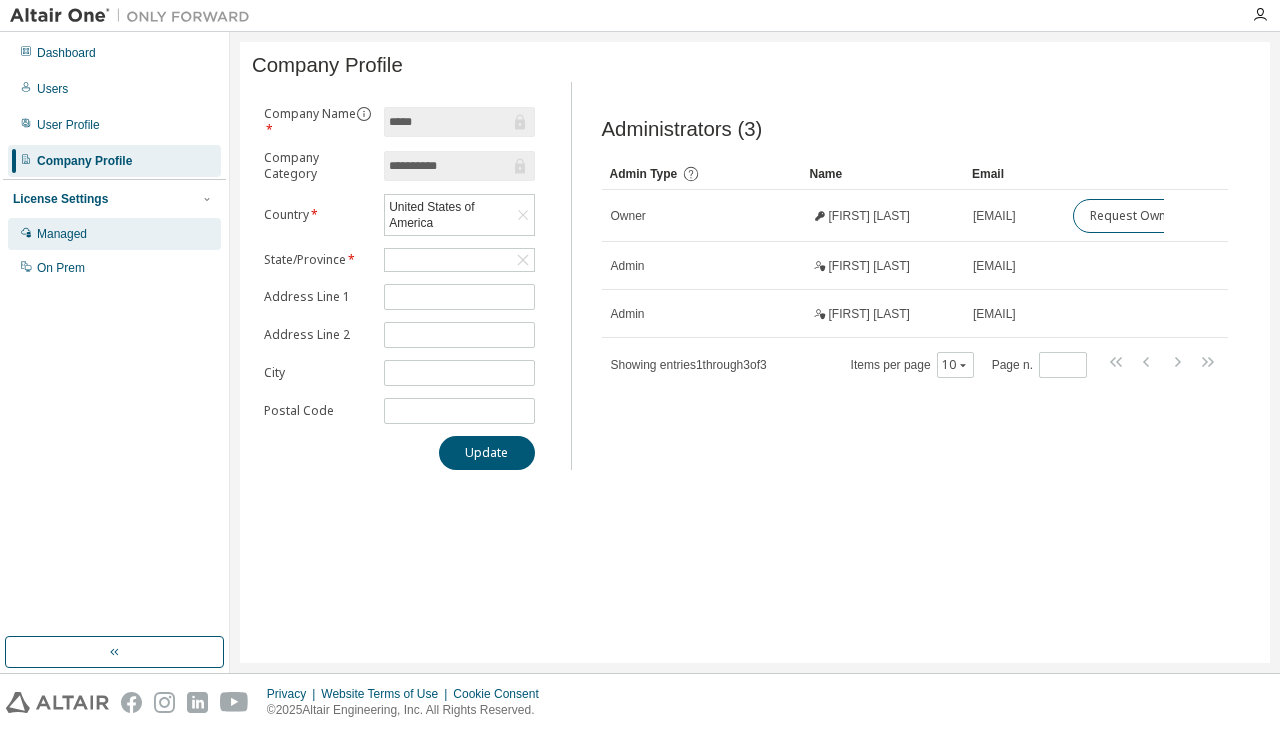 click on "Managed" at bounding box center (114, 234) 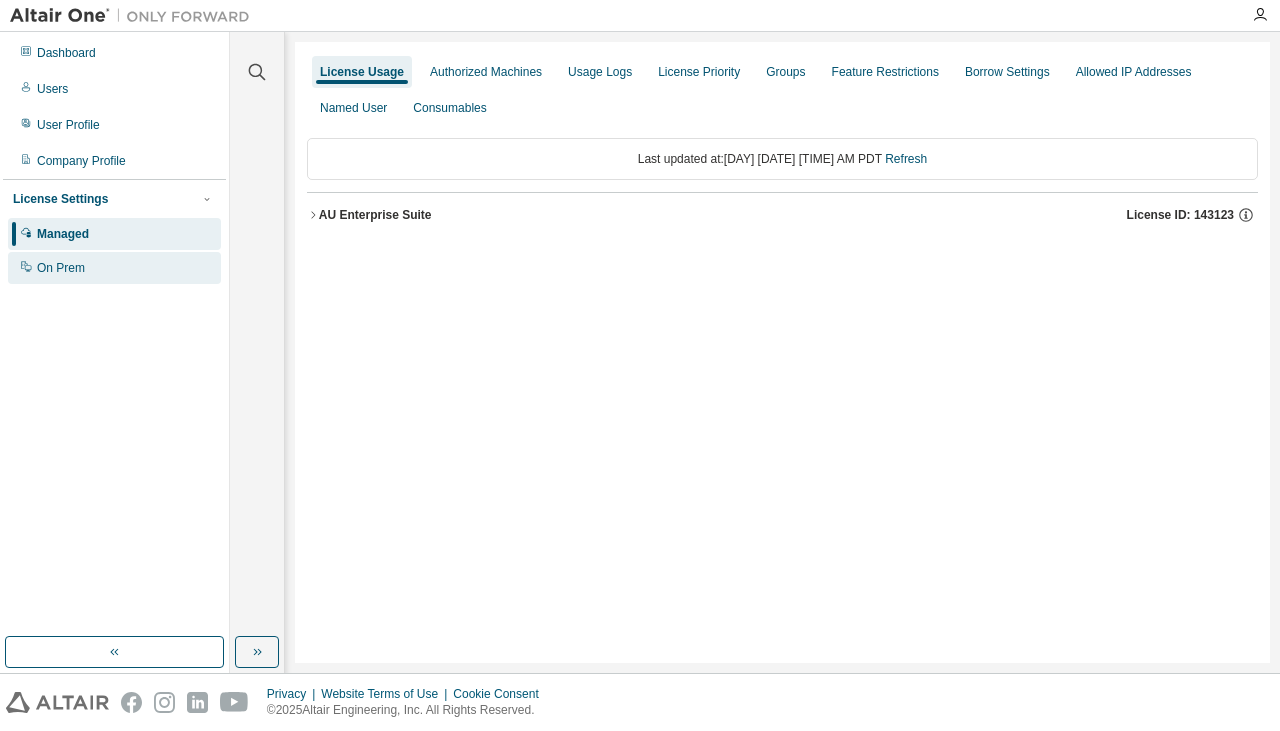 click on "On Prem" at bounding box center [61, 268] 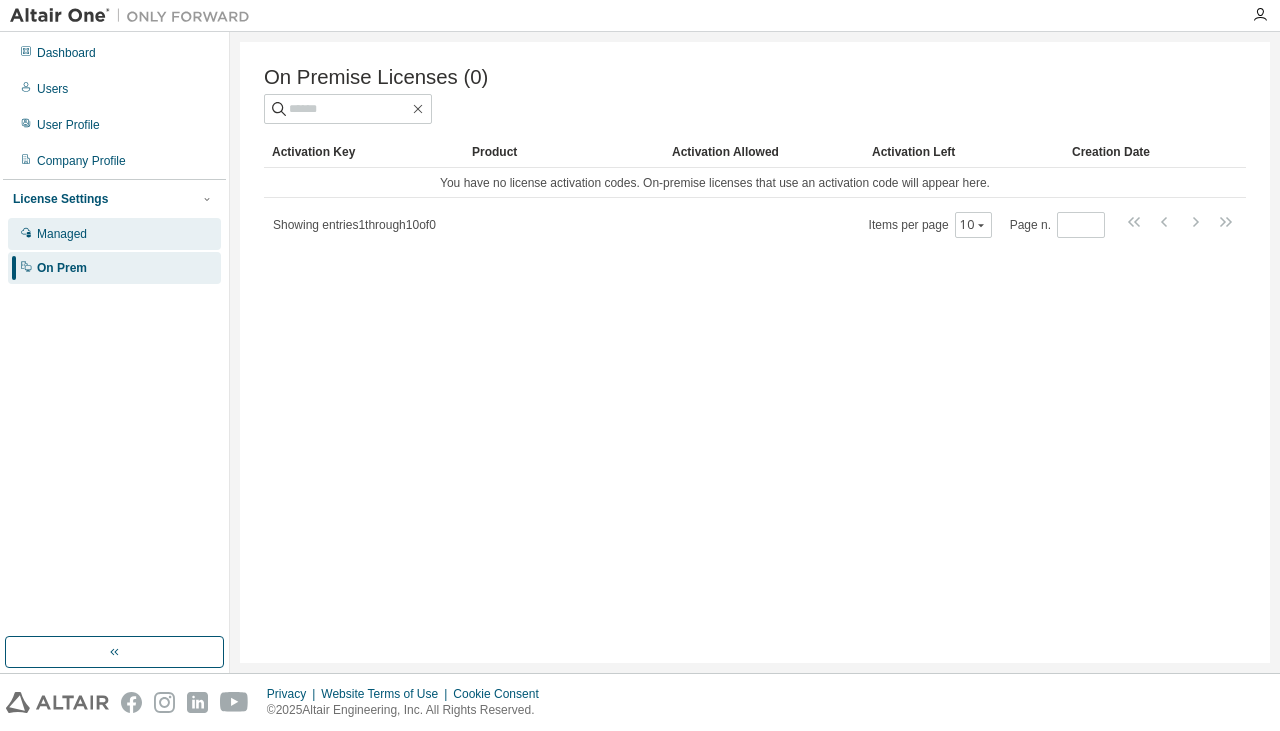 click on "Managed" at bounding box center (114, 234) 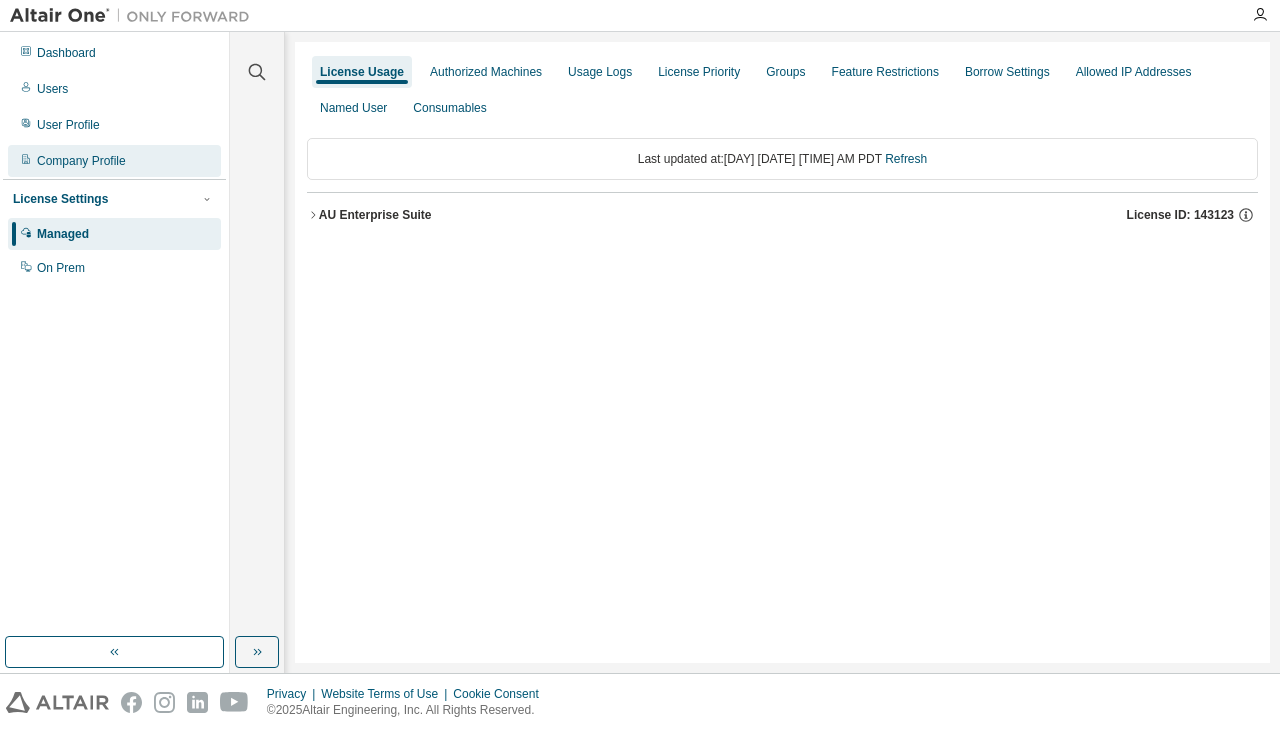 click on "Company Profile" at bounding box center (114, 161) 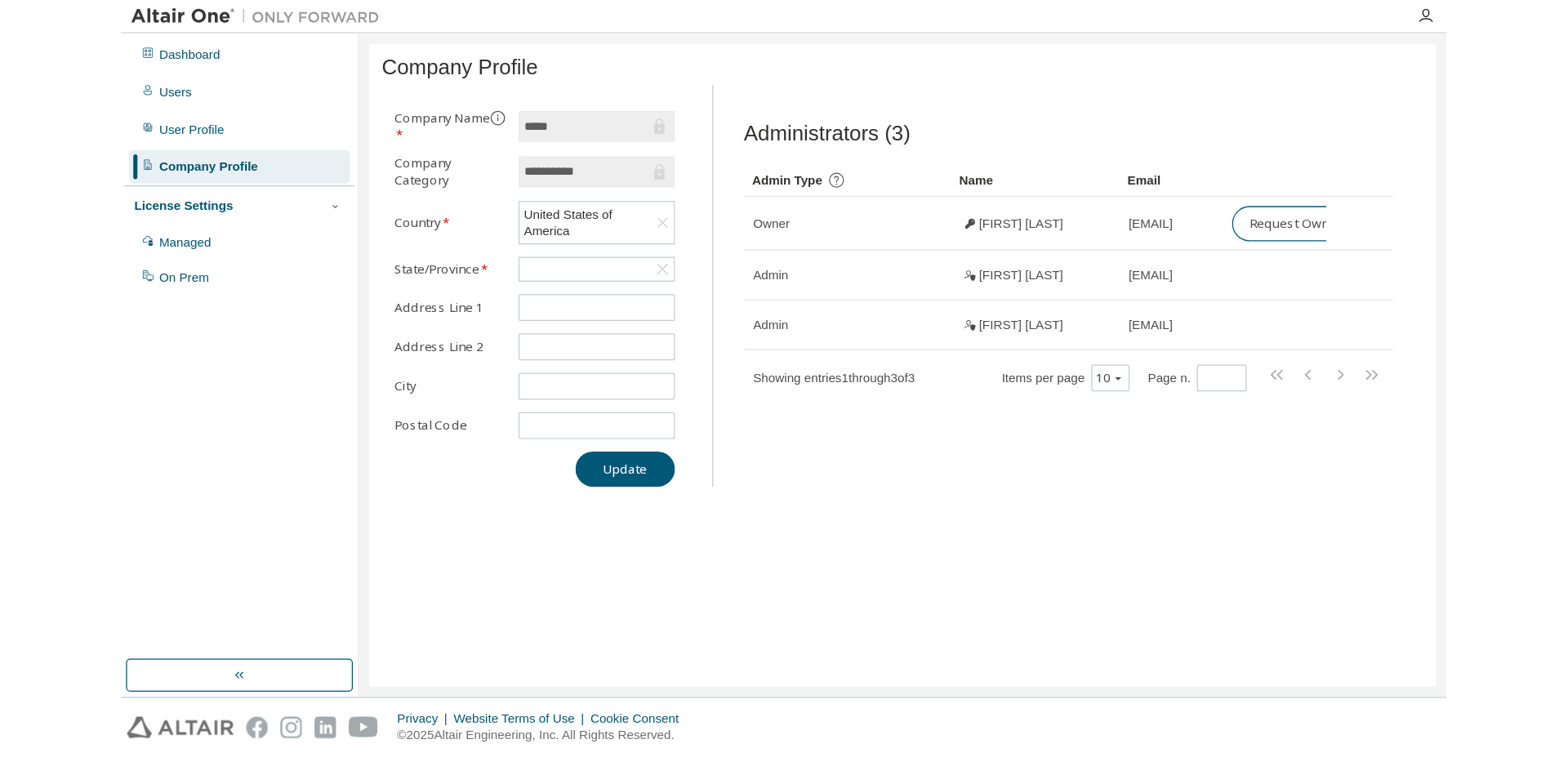 scroll, scrollTop: 0, scrollLeft: 0, axis: both 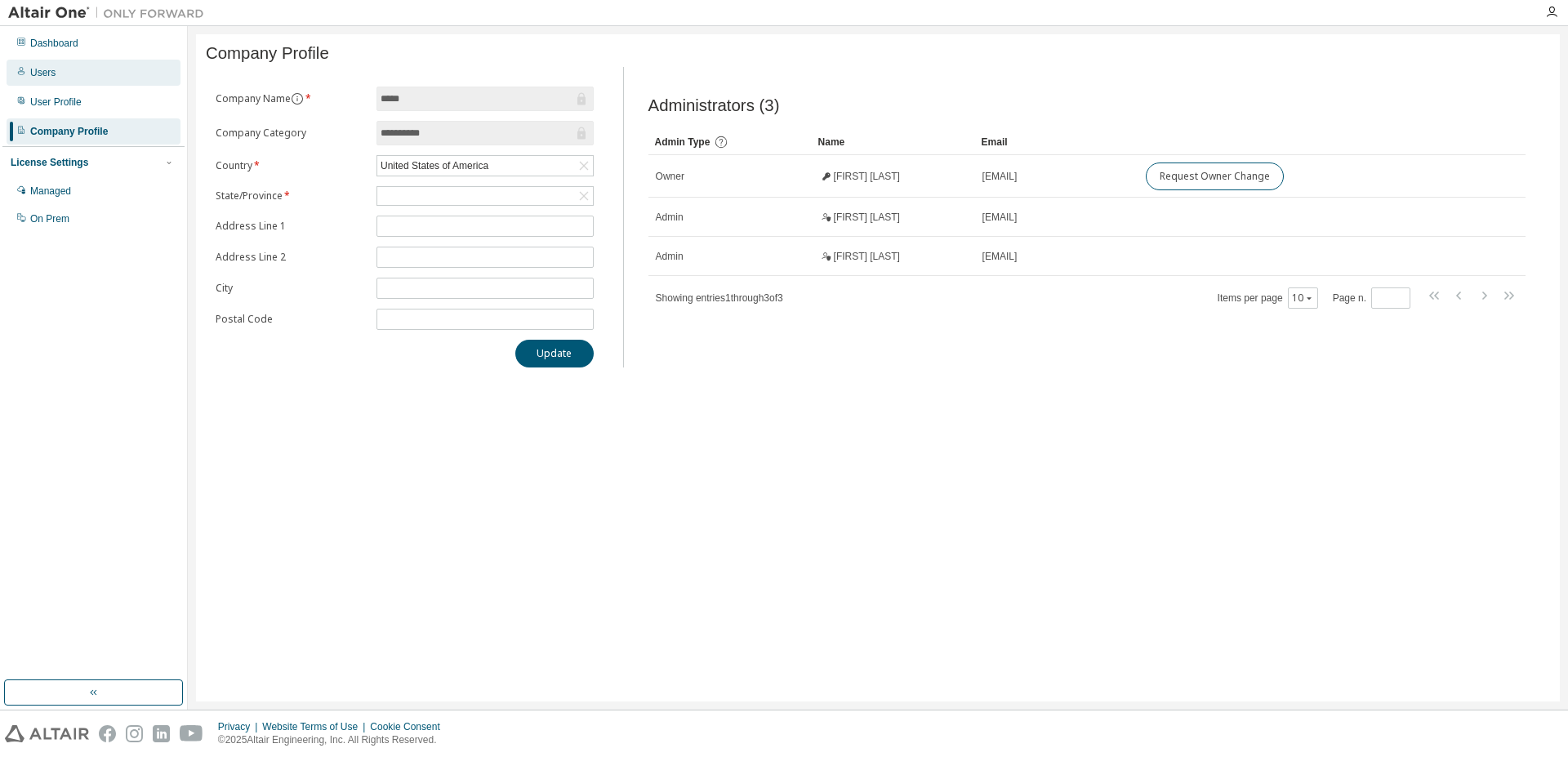click on "Users" at bounding box center [93, 73] 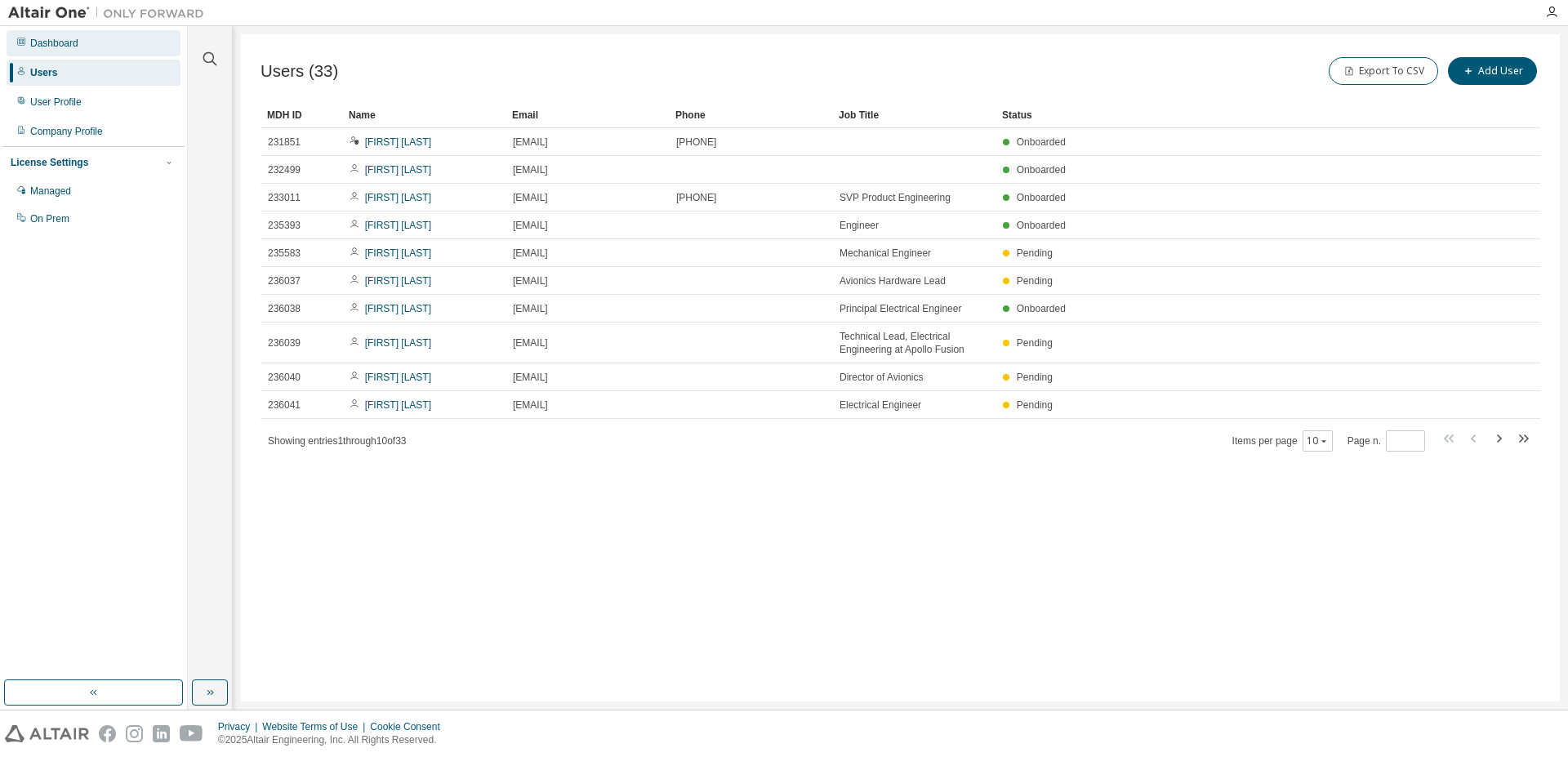 click on "Dashboard" at bounding box center [93, 43] 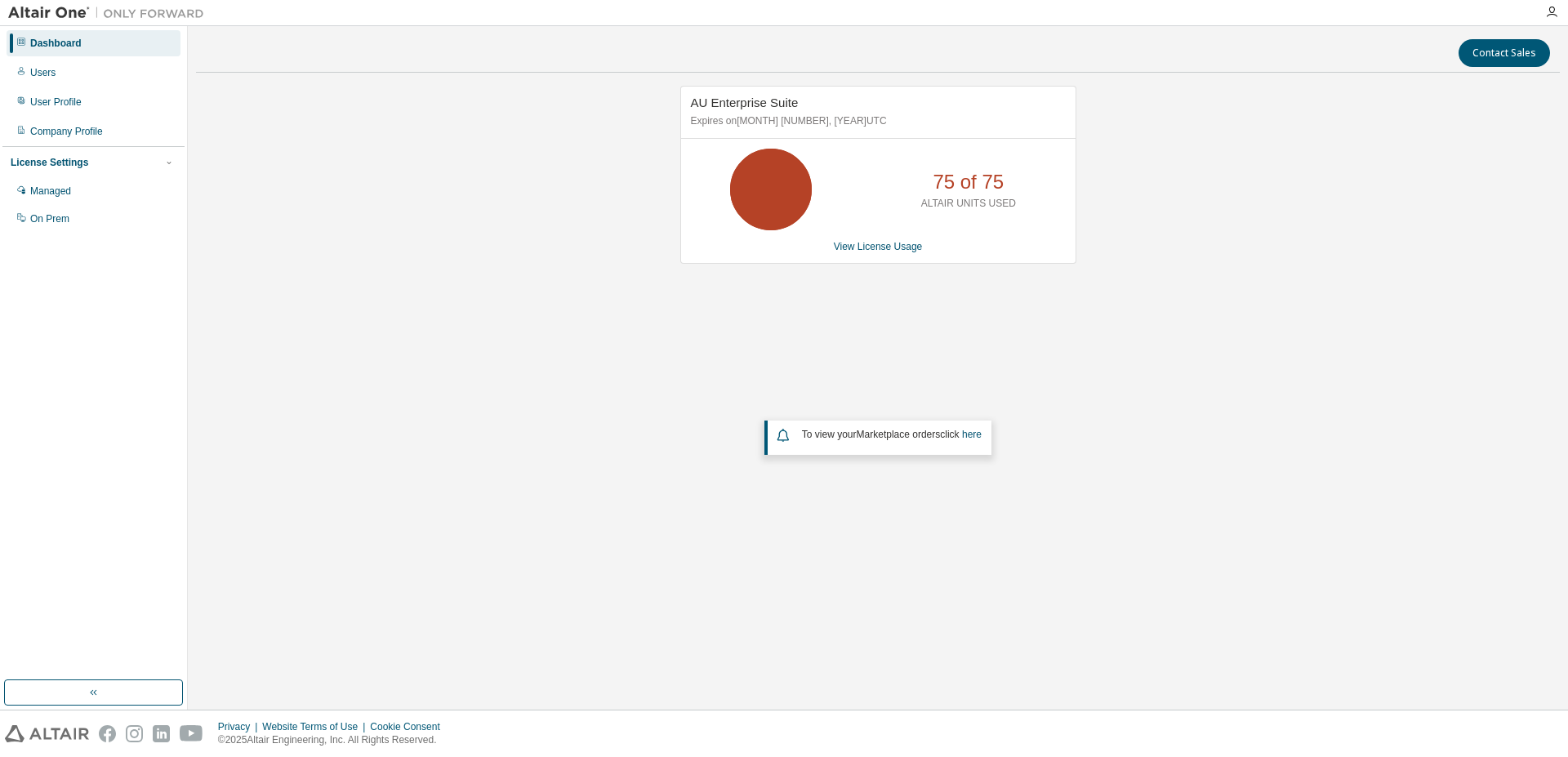 click on "View License Usage" at bounding box center [878, 247] 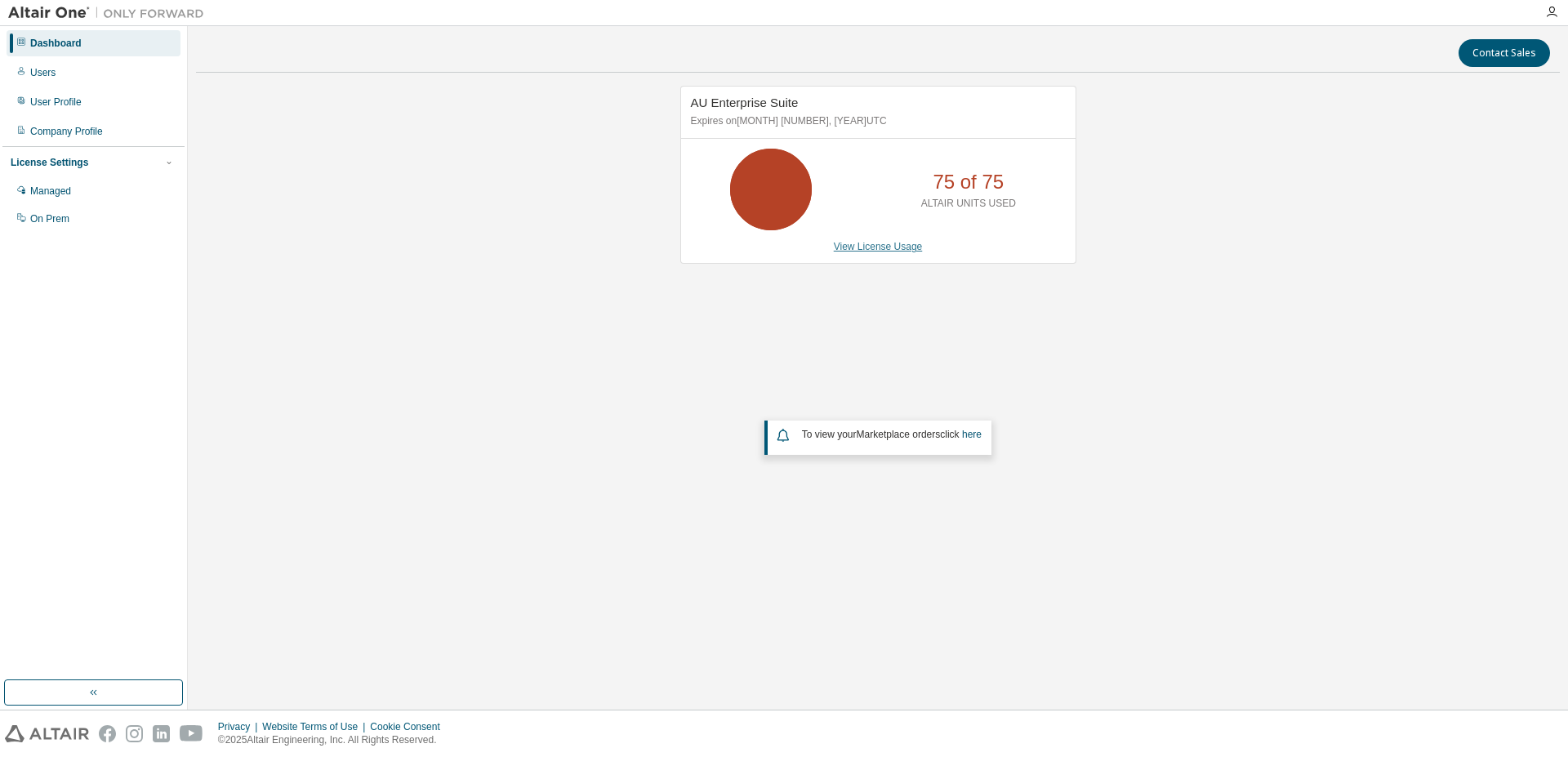 click on "View License Usage" at bounding box center [878, 247] 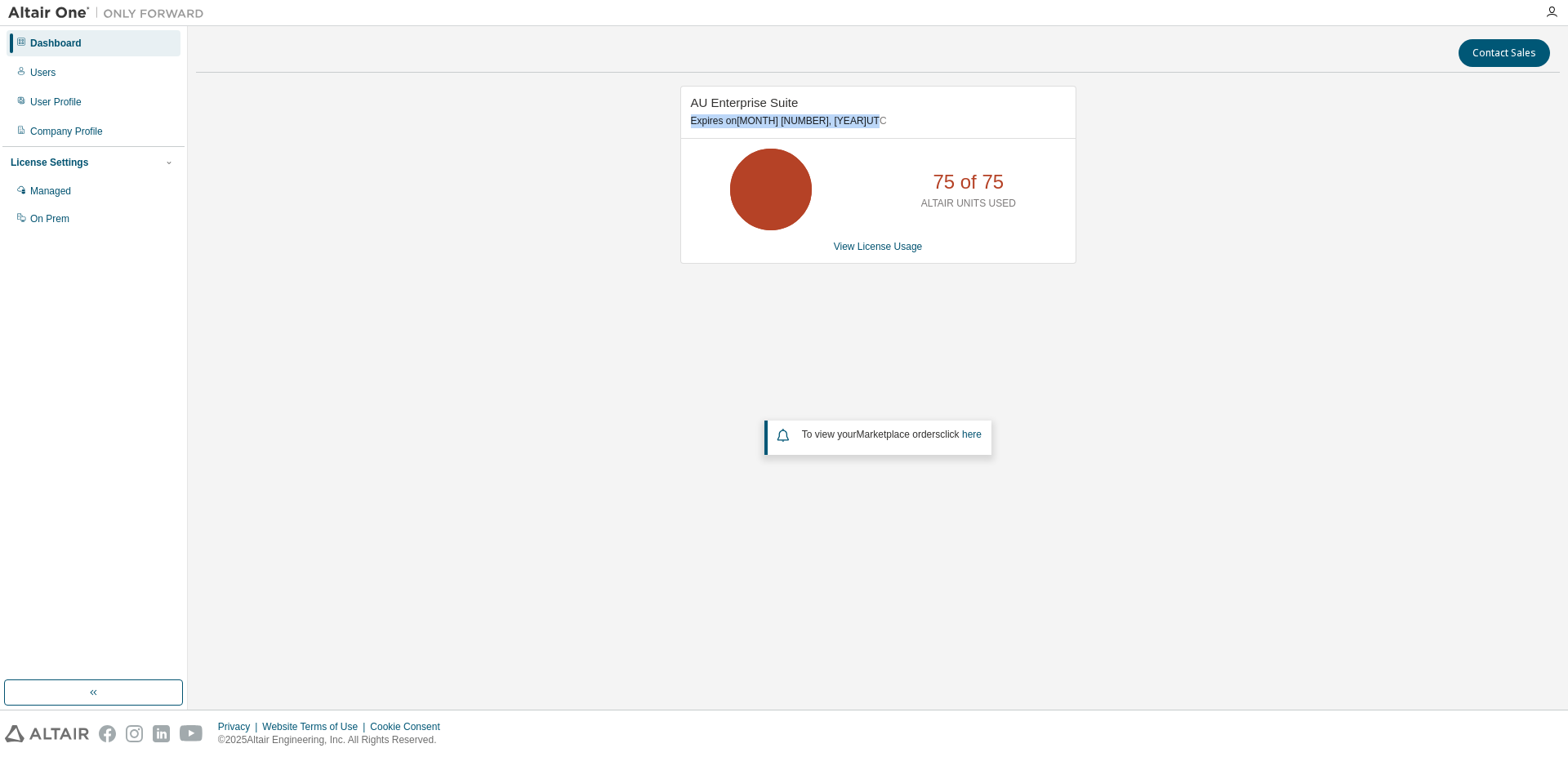 drag, startPoint x: 830, startPoint y: 122, endPoint x: 681, endPoint y: 121, distance: 149.00336 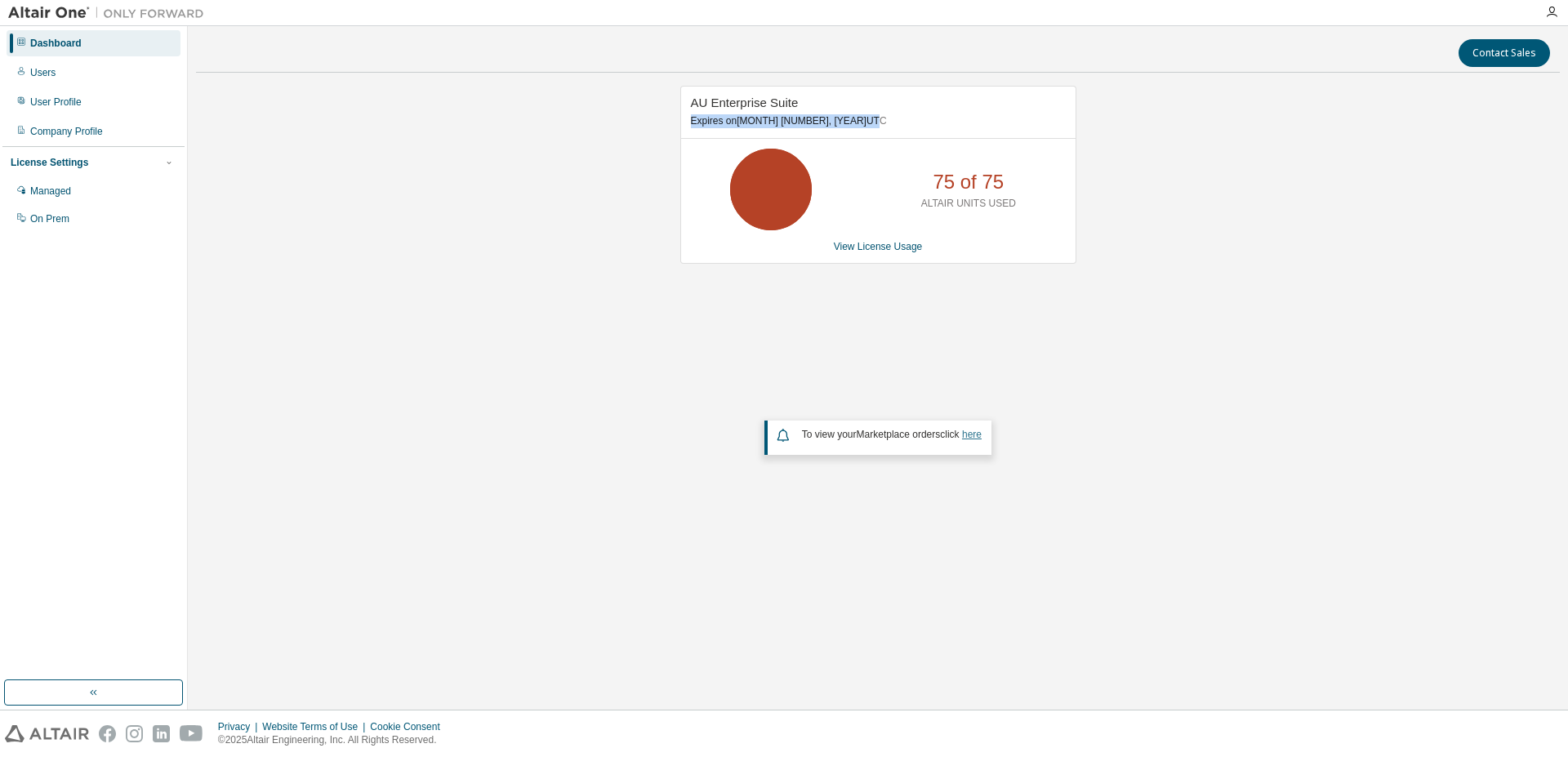click on "here" at bounding box center [972, 434] 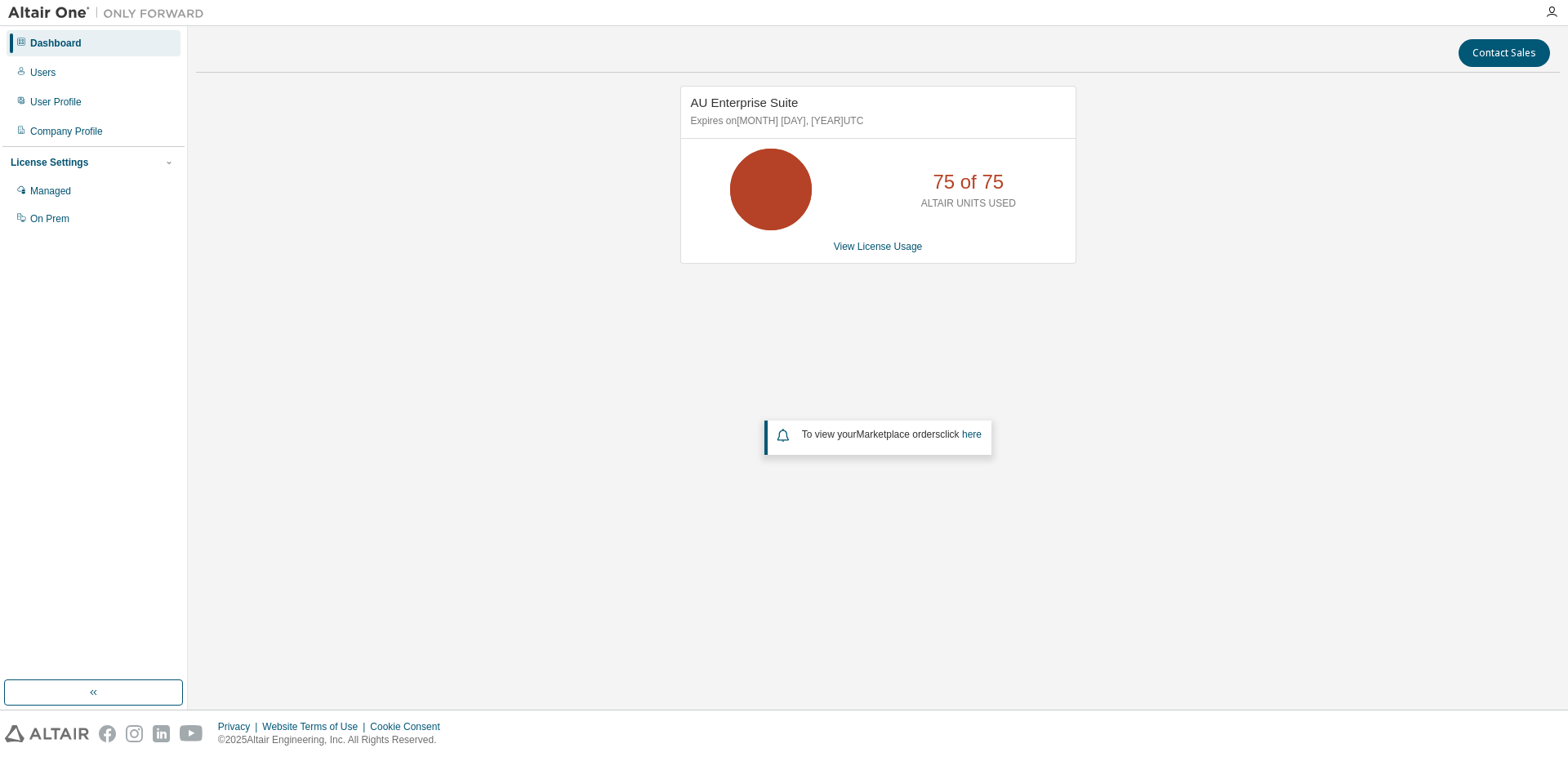 scroll, scrollTop: 0, scrollLeft: 0, axis: both 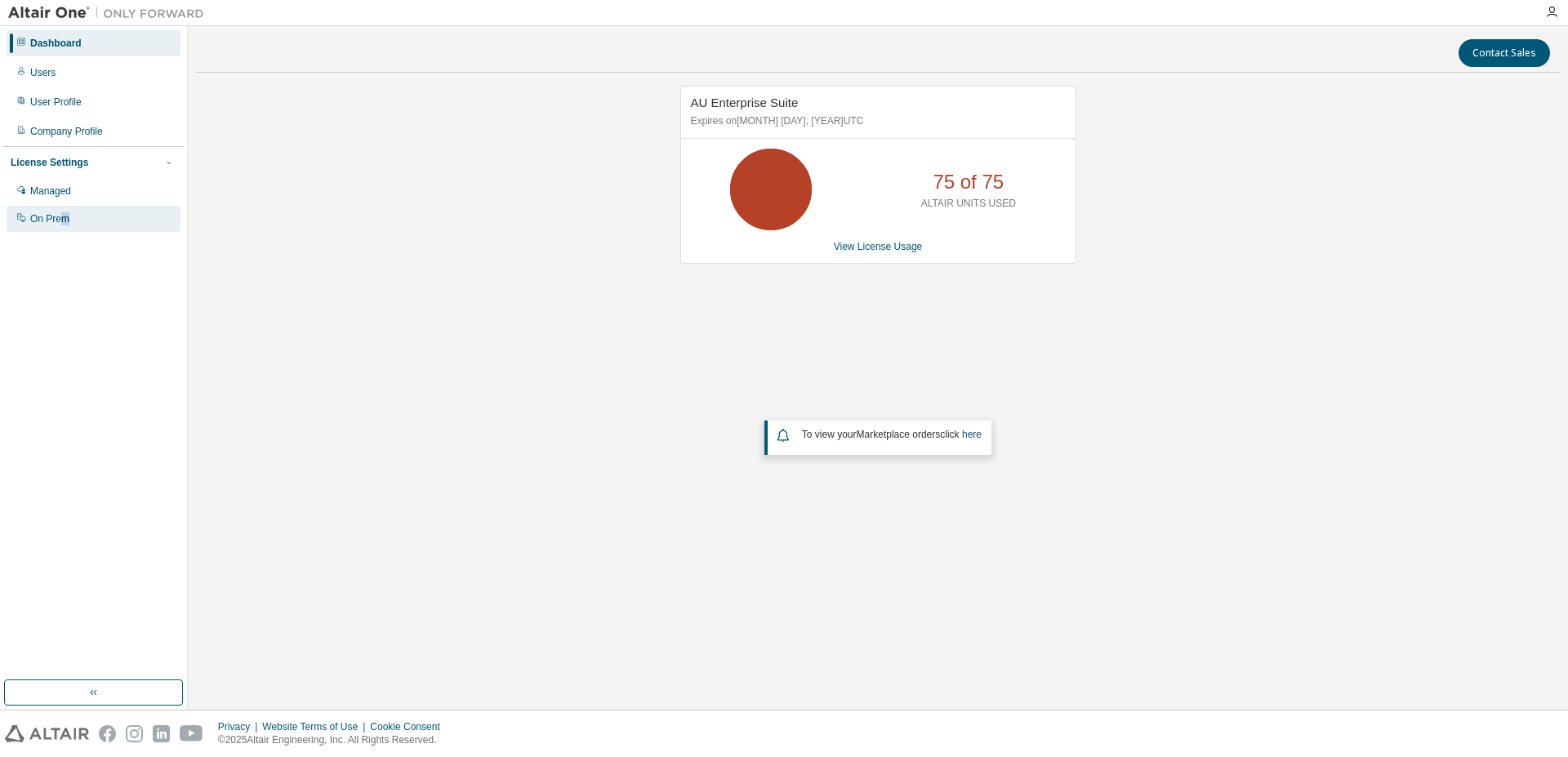 click on "On Prem" at bounding box center (93, 219) 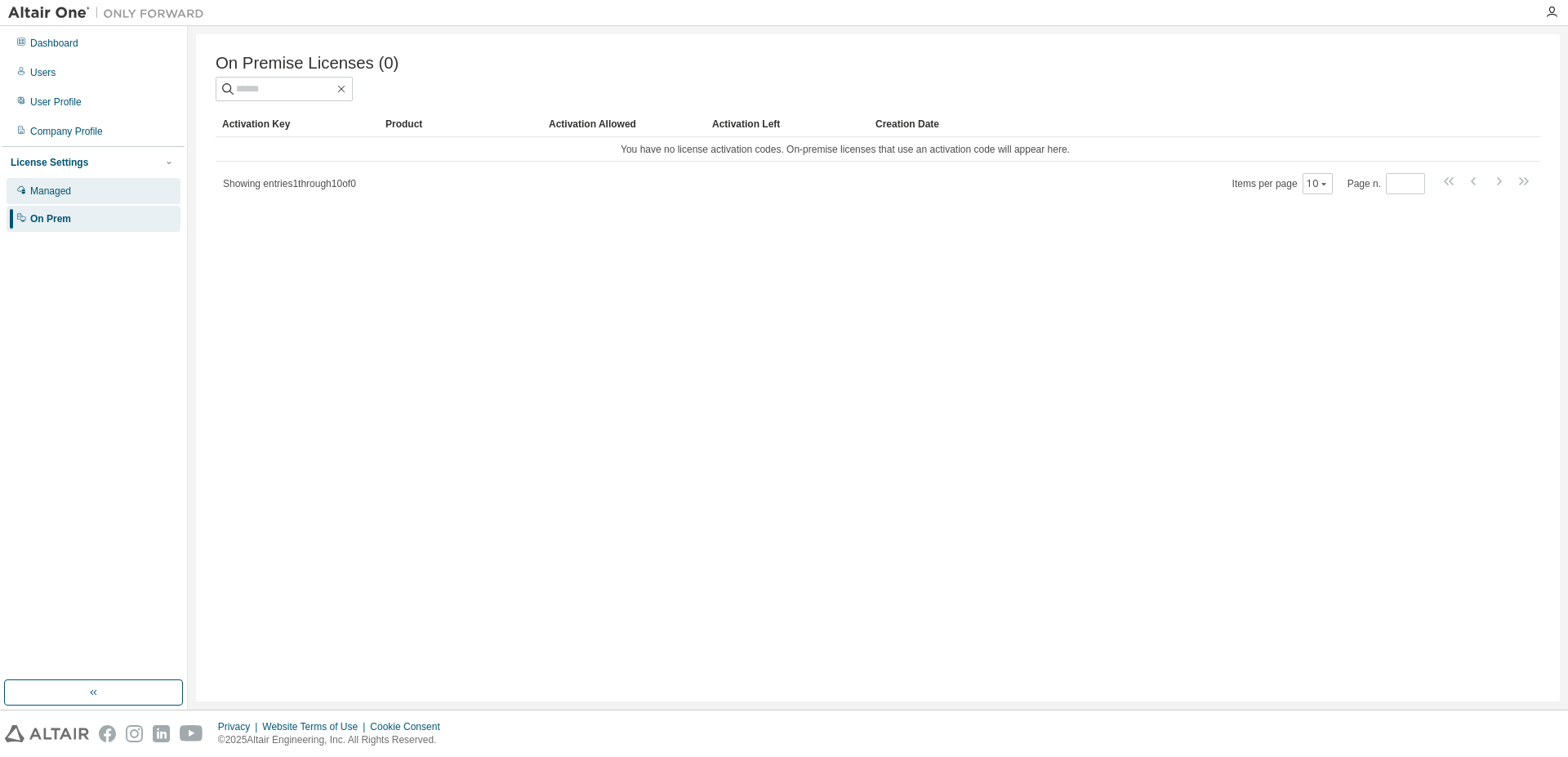 click on "Managed" at bounding box center [93, 191] 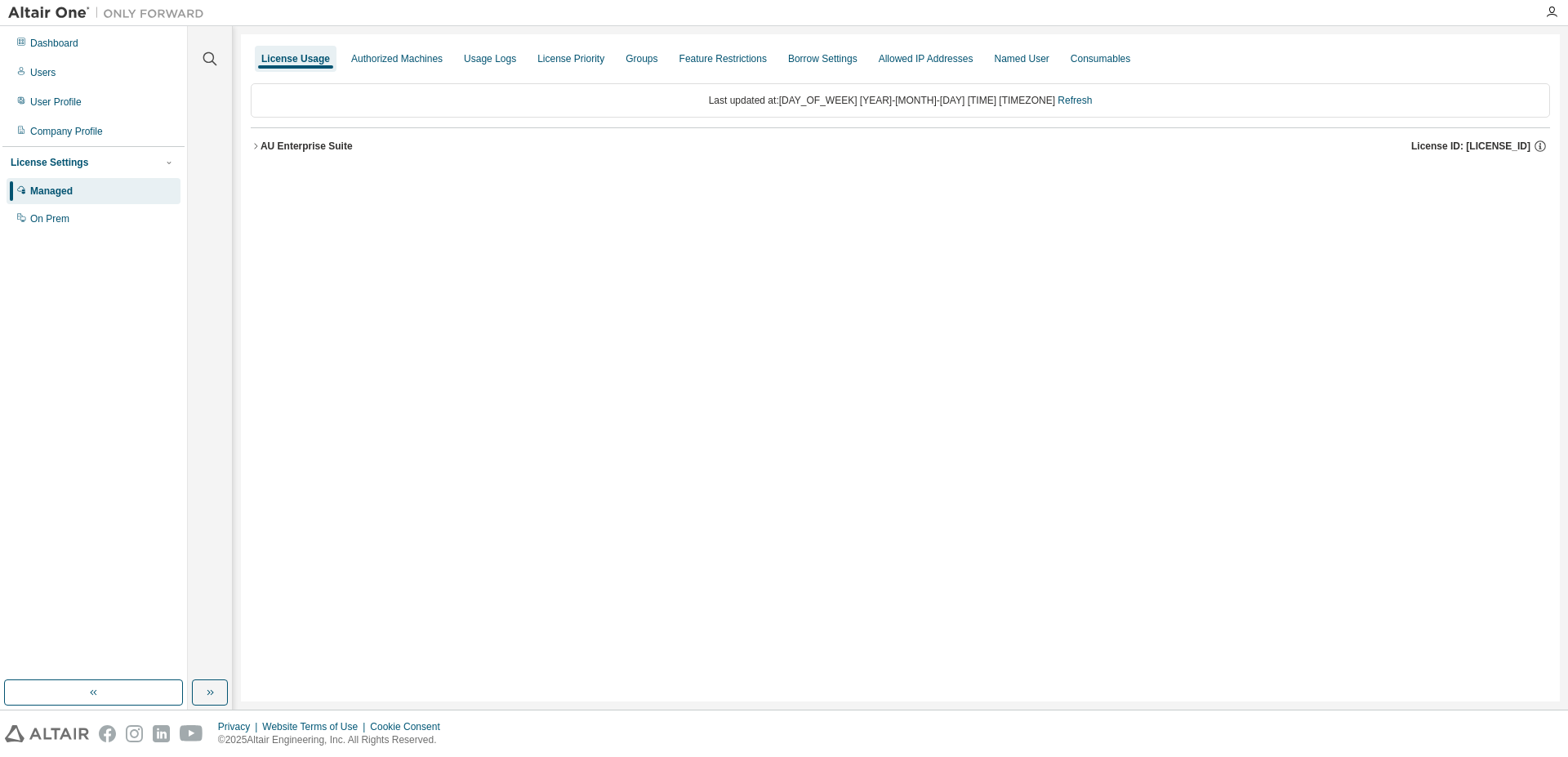 click on "AU Enterprise Suite License ID: [NUMBER]" at bounding box center [900, 146] 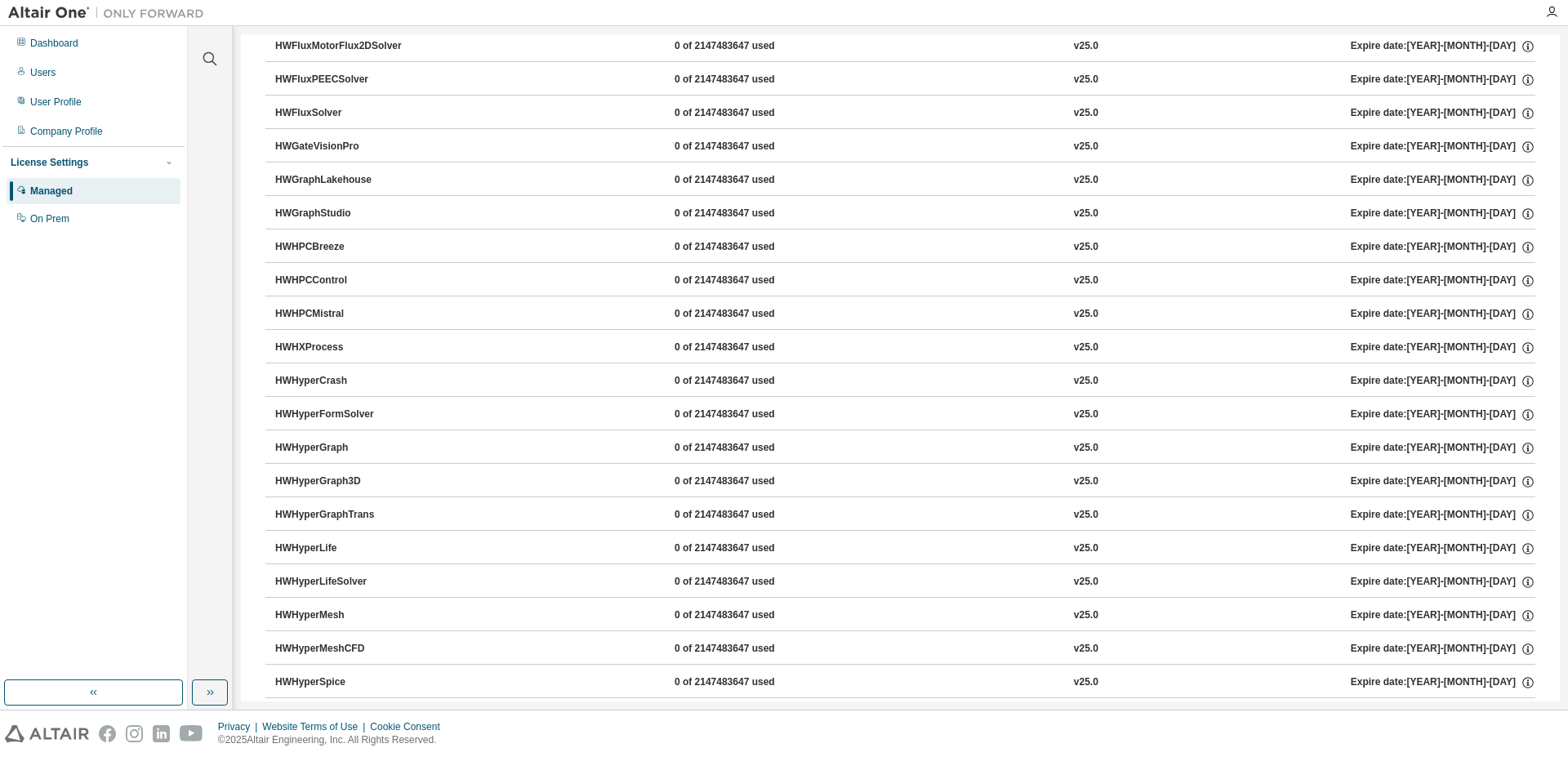 scroll, scrollTop: 2598, scrollLeft: 0, axis: vertical 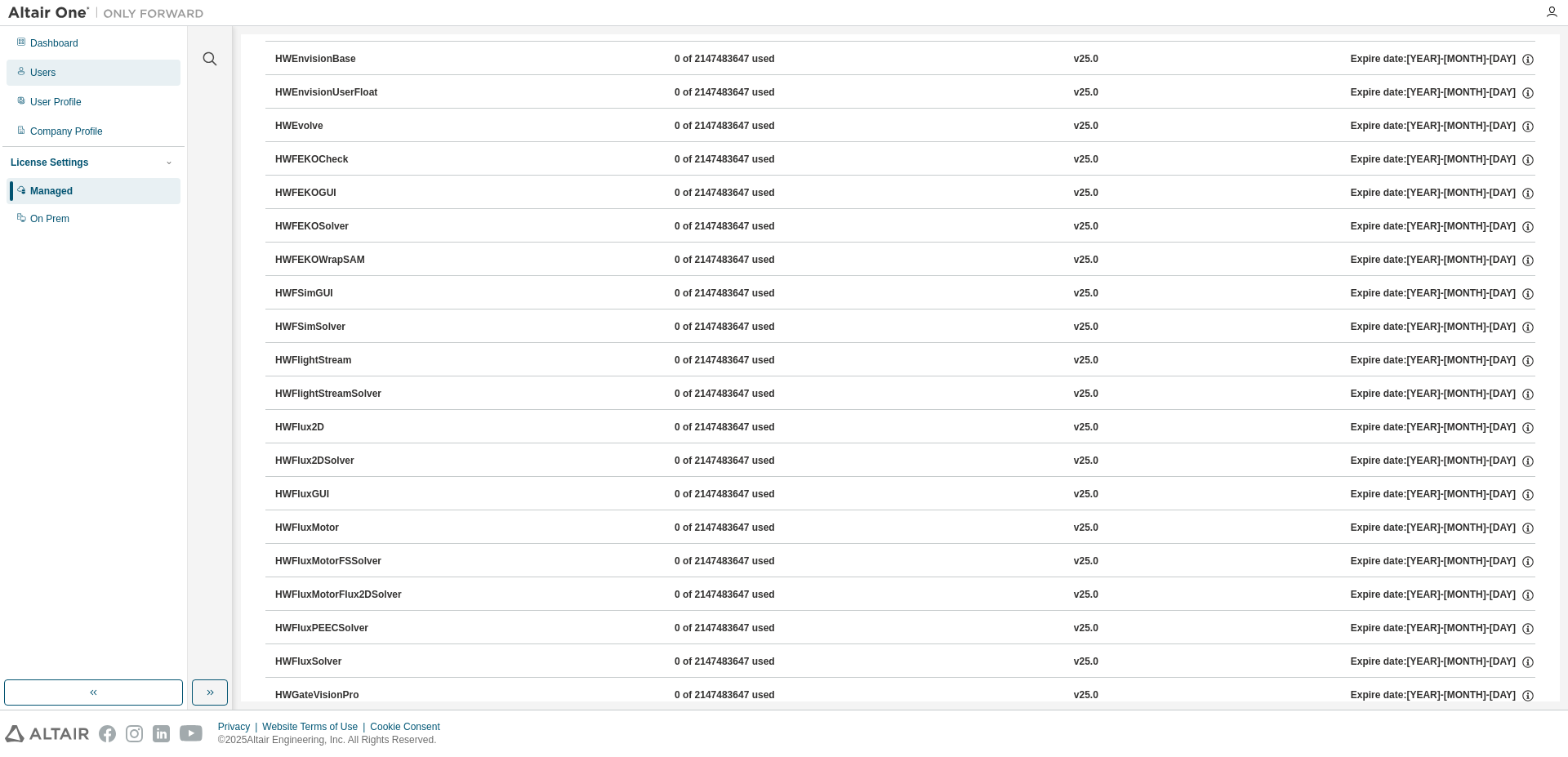 click on "Users" at bounding box center [93, 73] 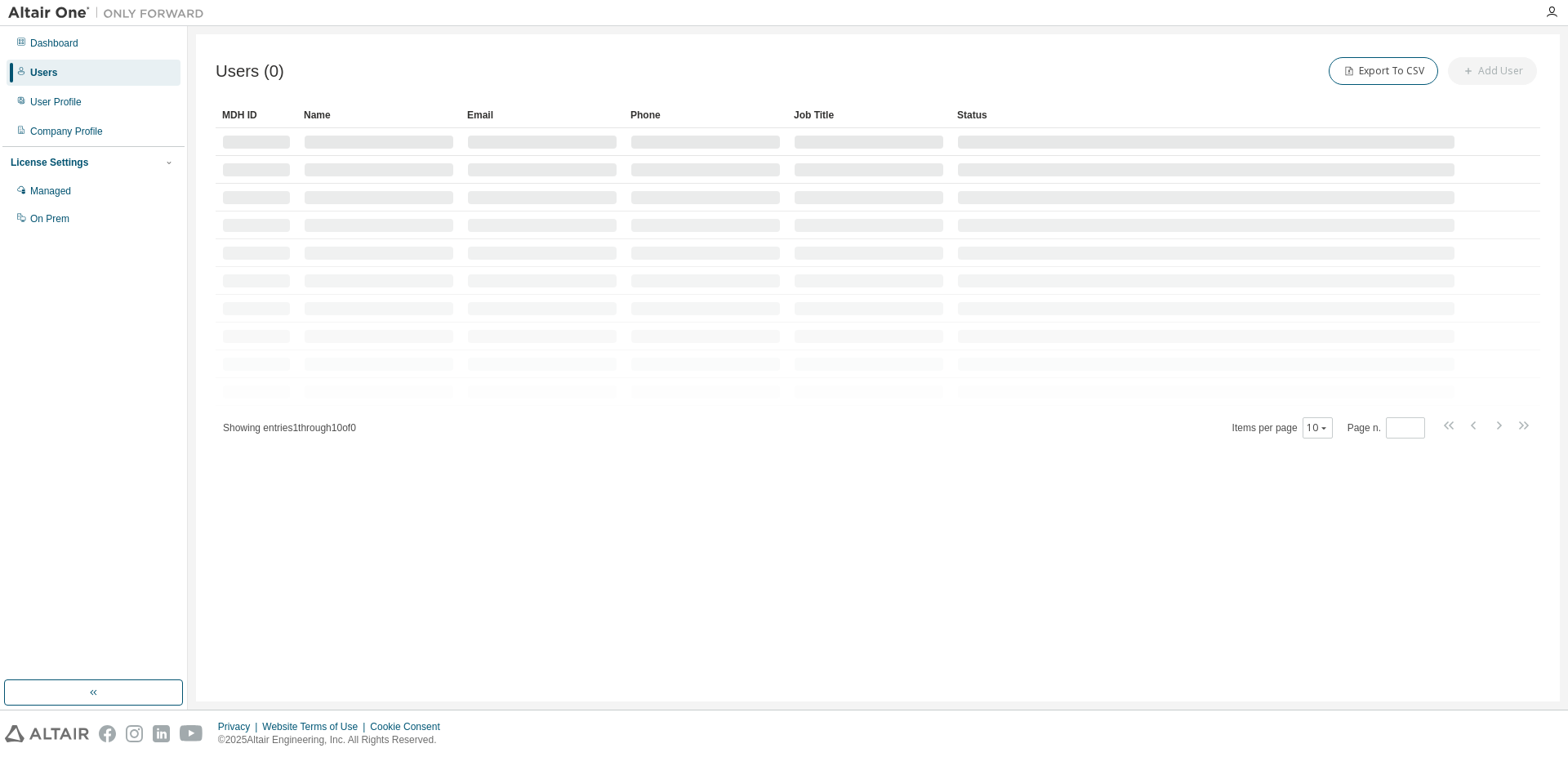 scroll, scrollTop: 0, scrollLeft: 0, axis: both 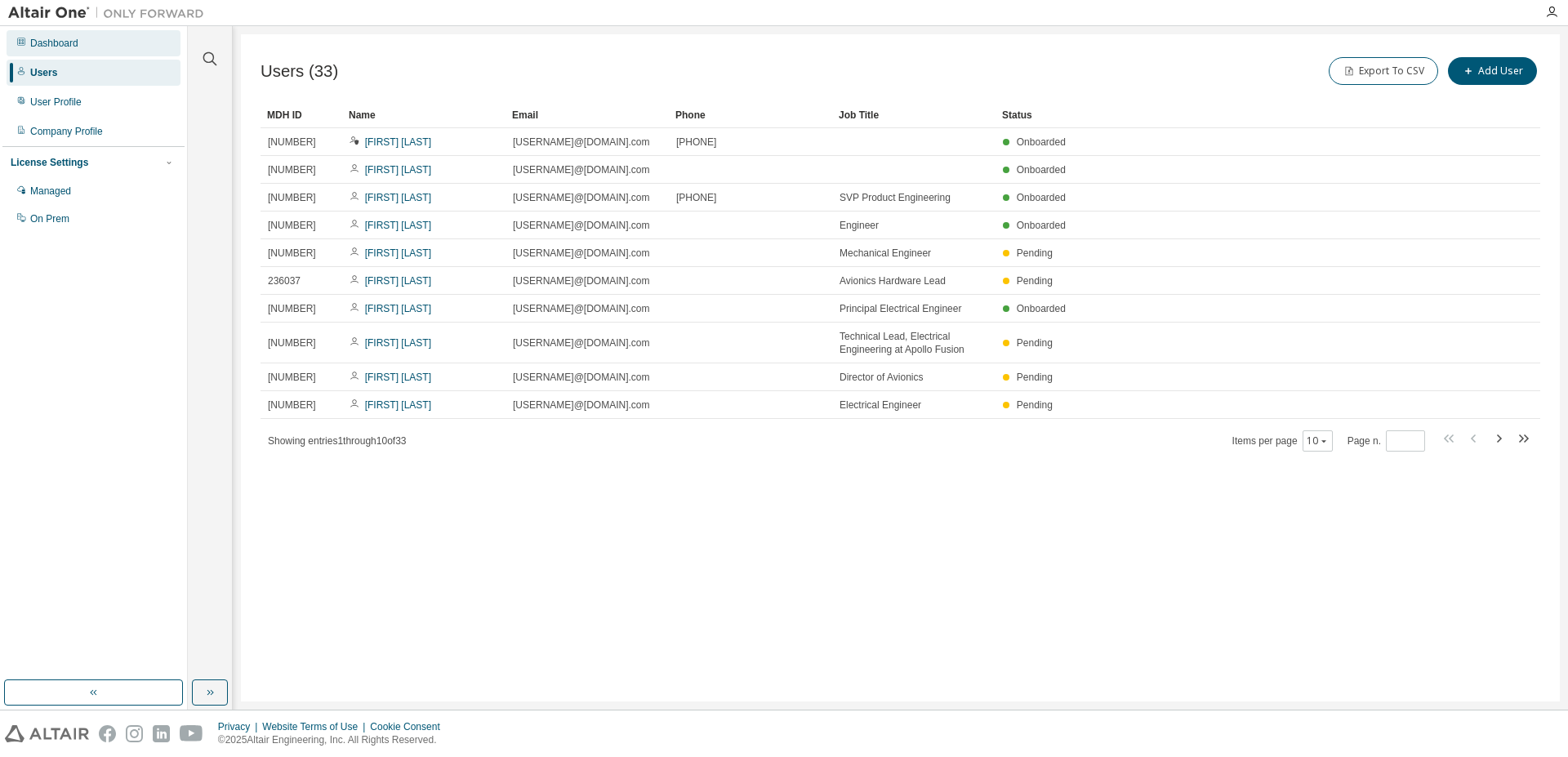 click on "Dashboard" at bounding box center [54, 43] 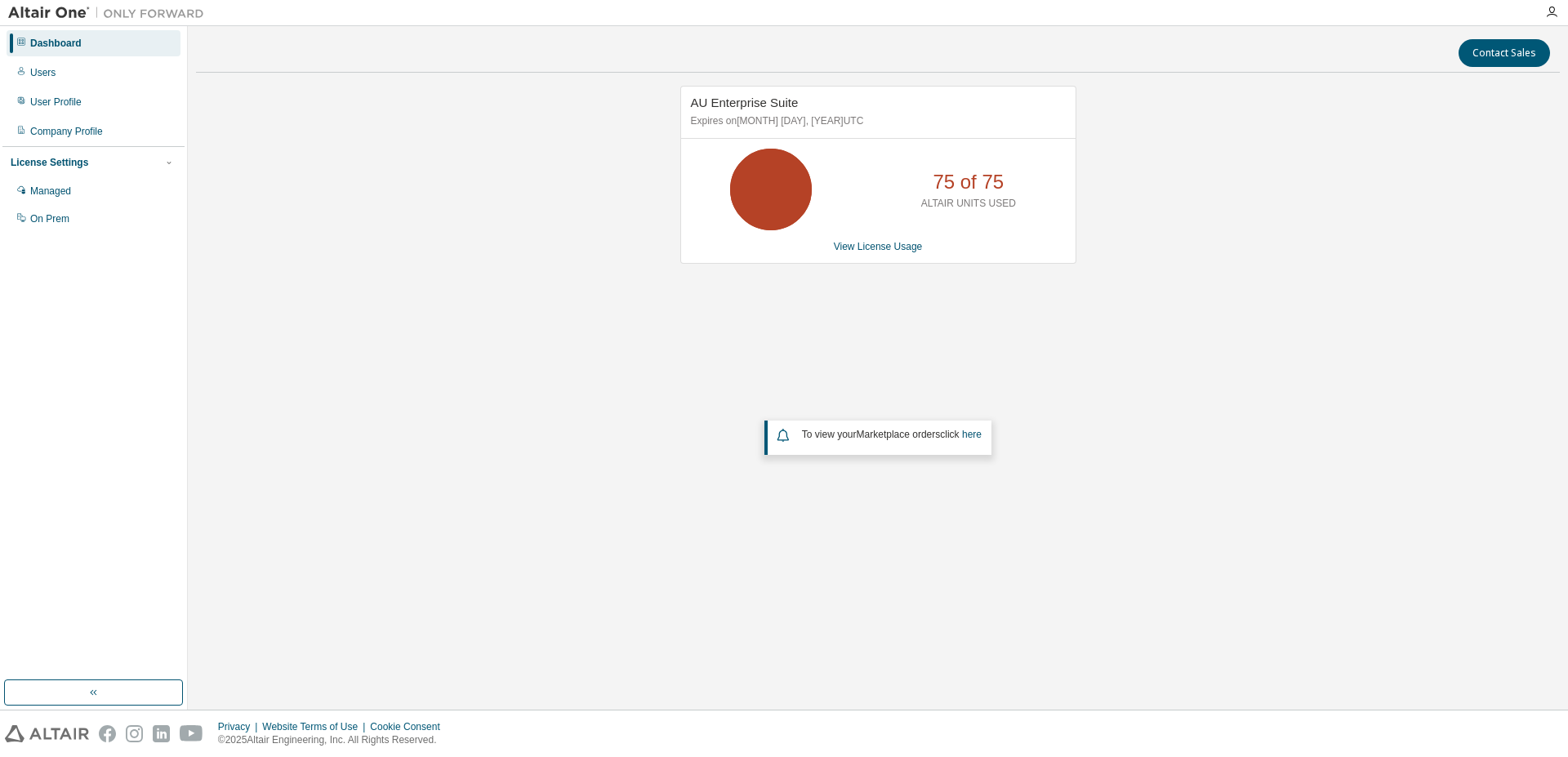 click on "AU Enterprise Suite Expires on  September 1, 2025  UTC  75 of 75 ALTAIR UNITS USED View License Usage" at bounding box center [878, 175] 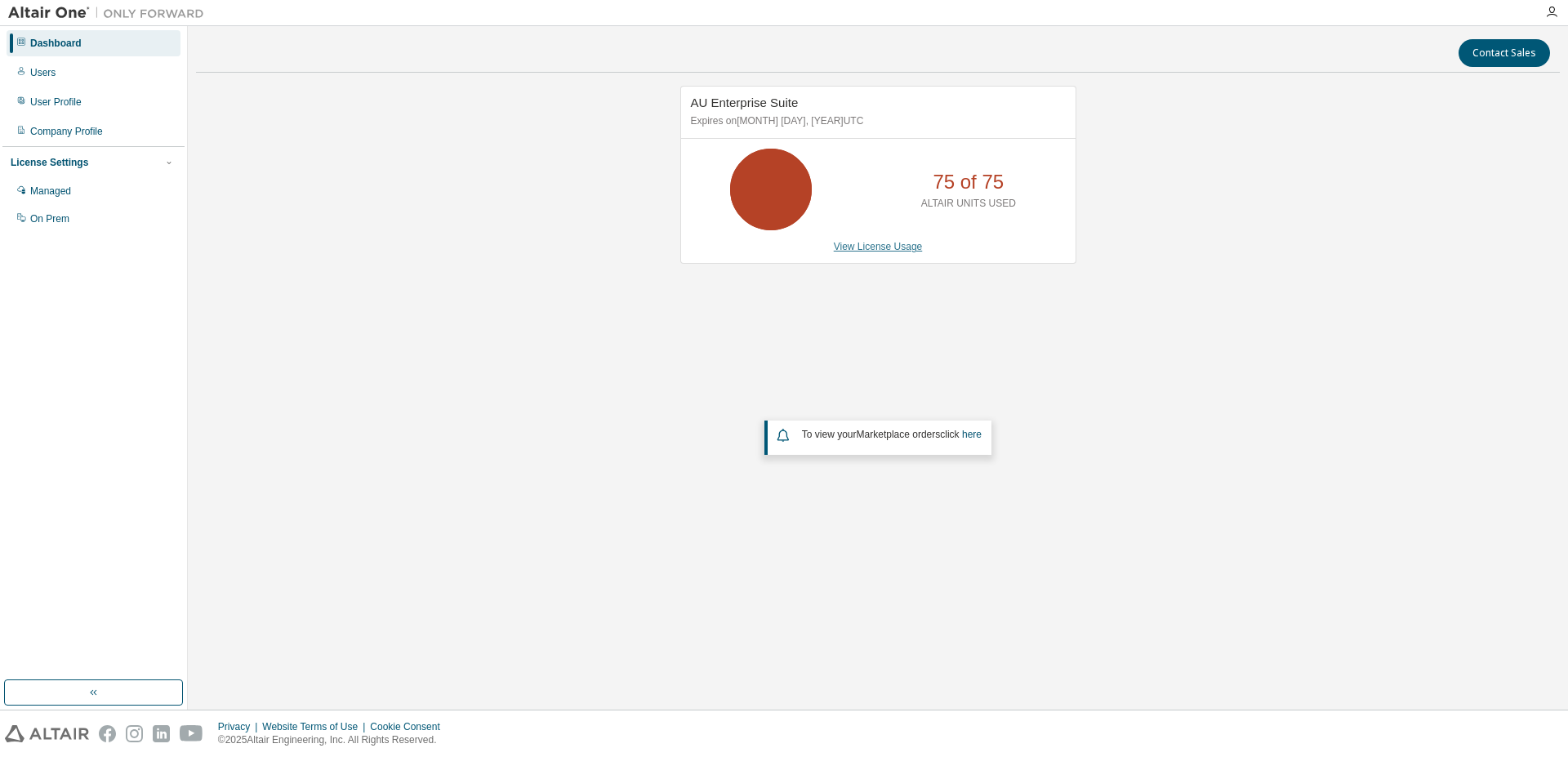 click on "View License Usage" at bounding box center (878, 247) 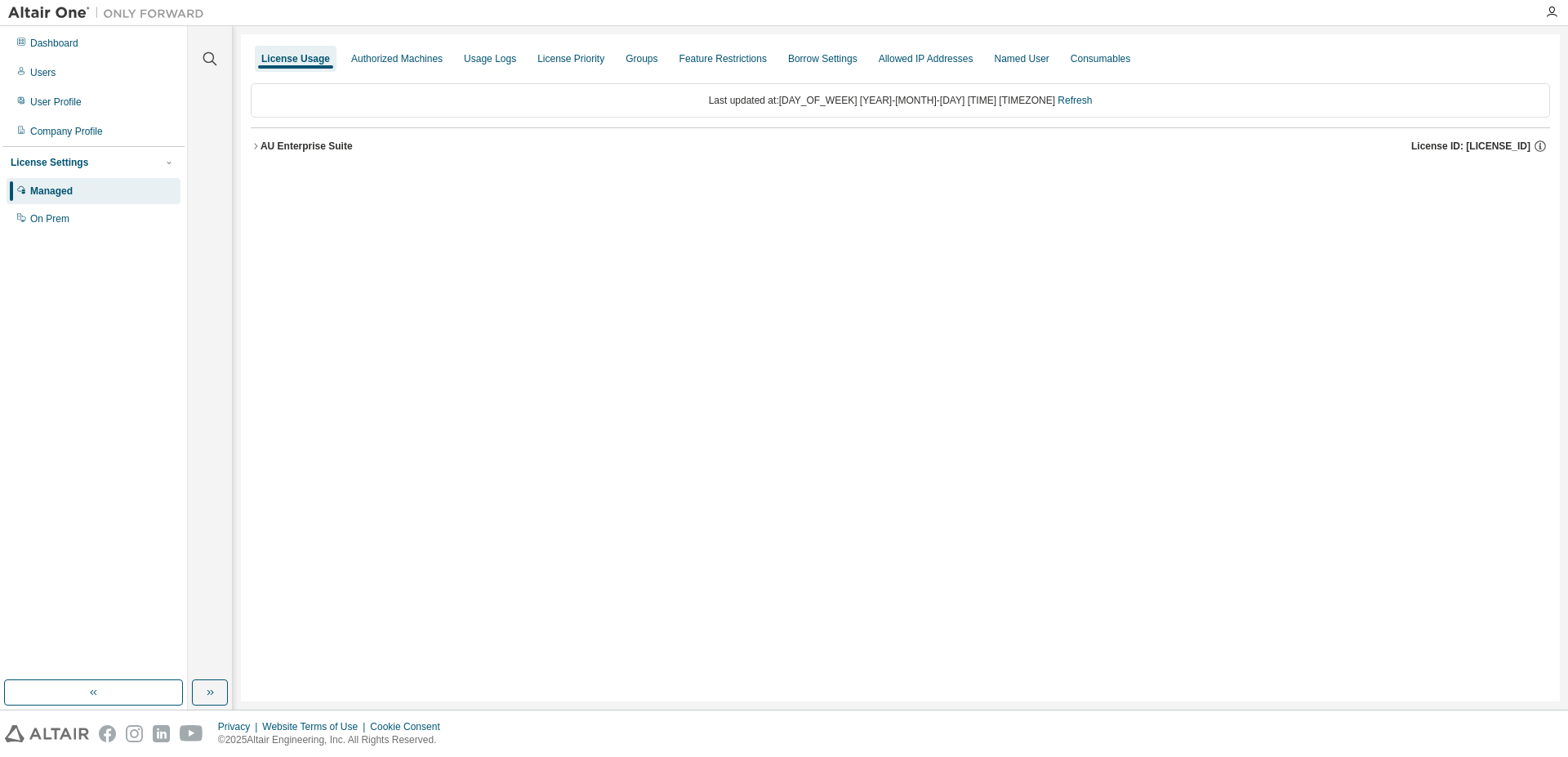 click on "AU Enterprise Suite License ID: 143123" at bounding box center (905, 146) 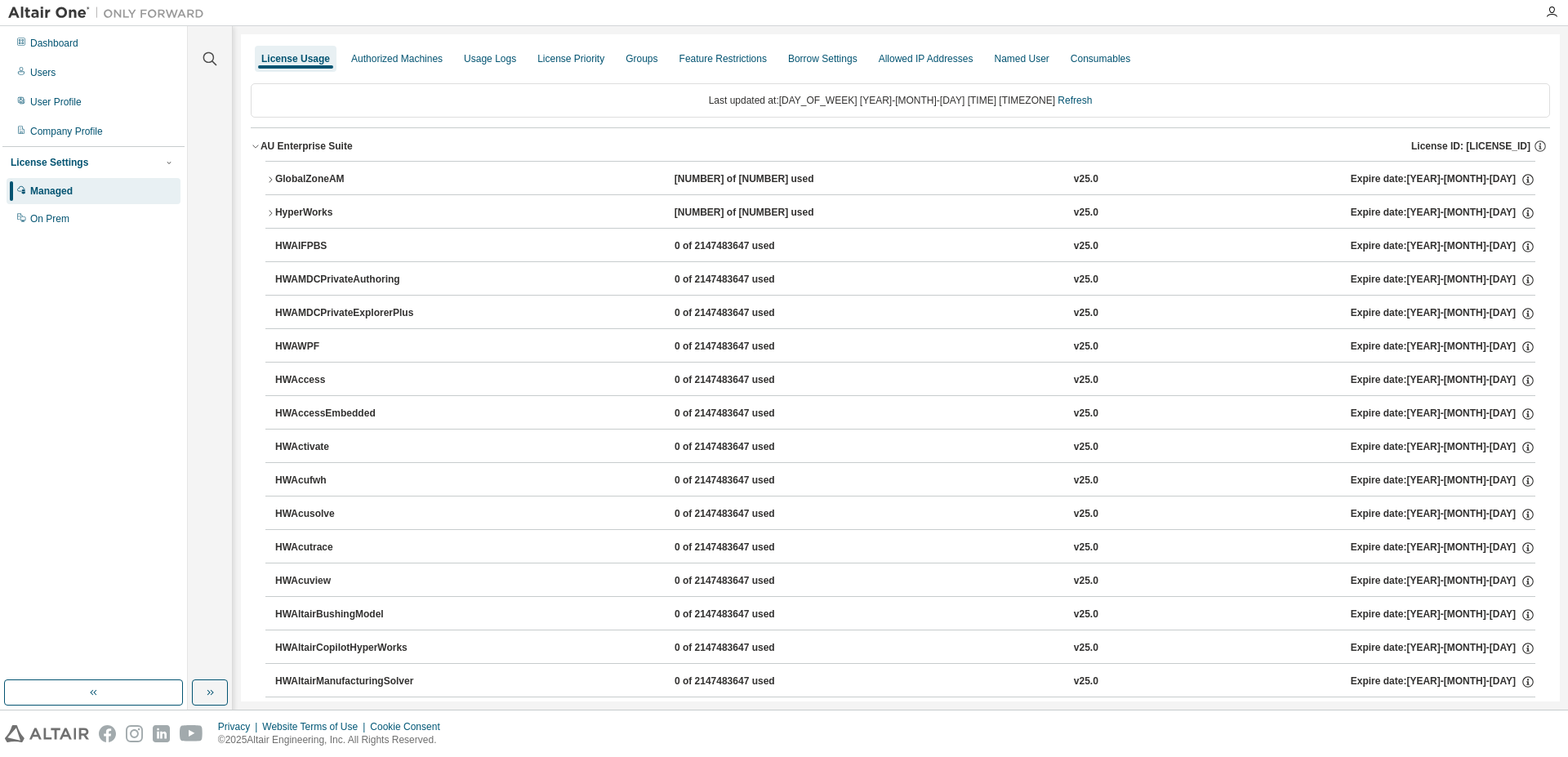 click 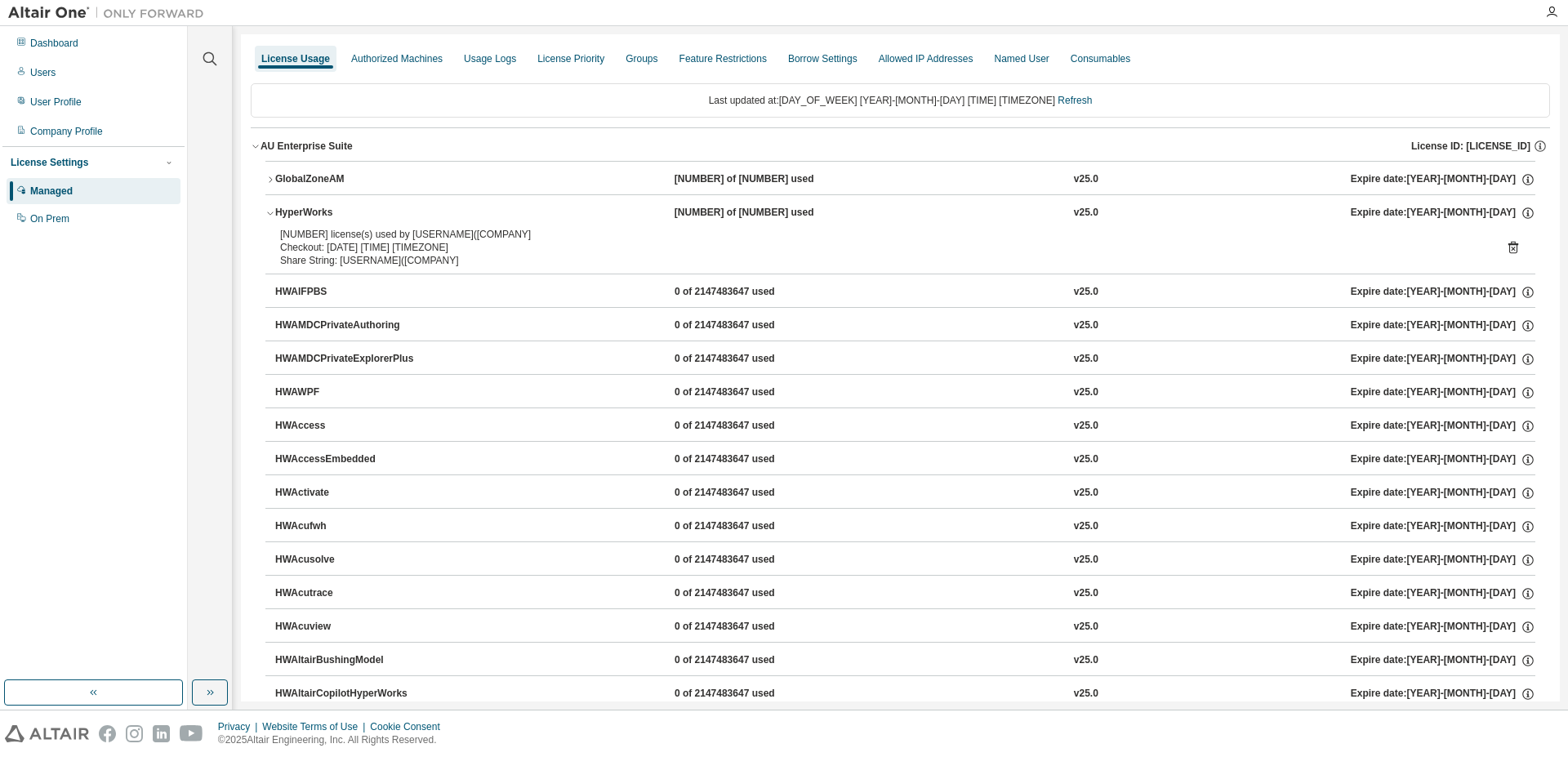 click on "HyperWorks 75000 of 75000 used v25.0 Expire date:  2025-09-01" at bounding box center [900, 213] 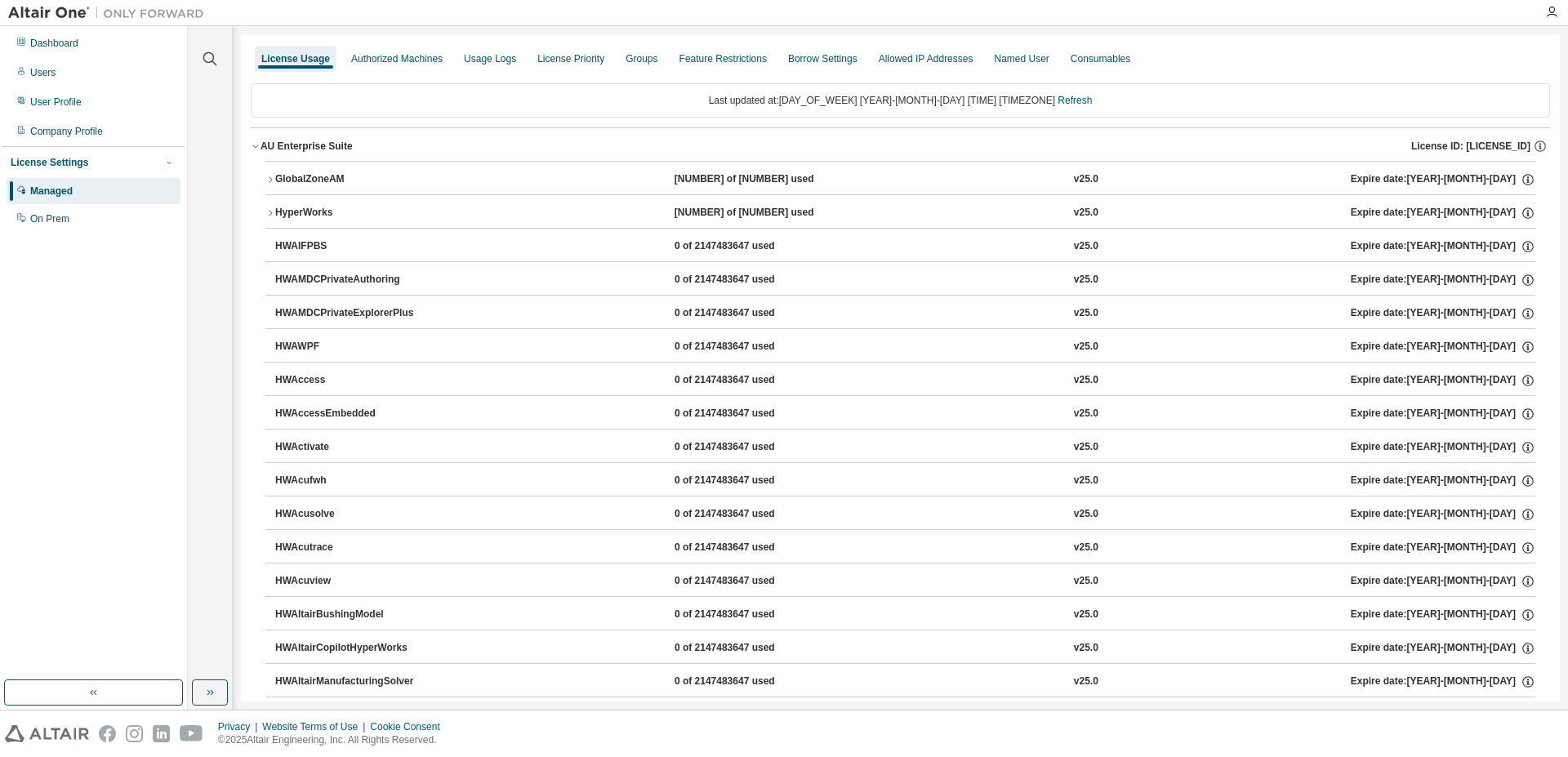 click 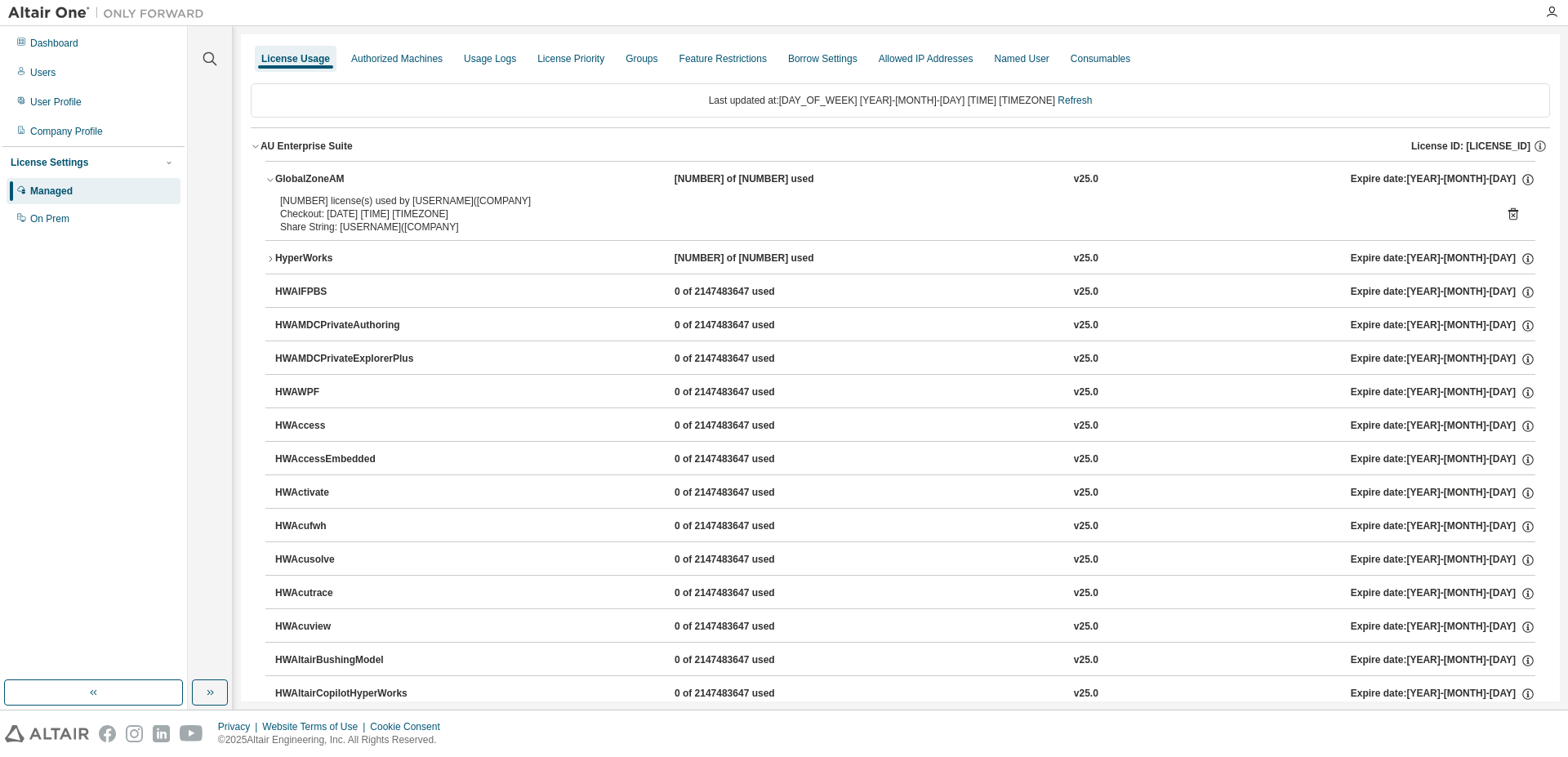 click 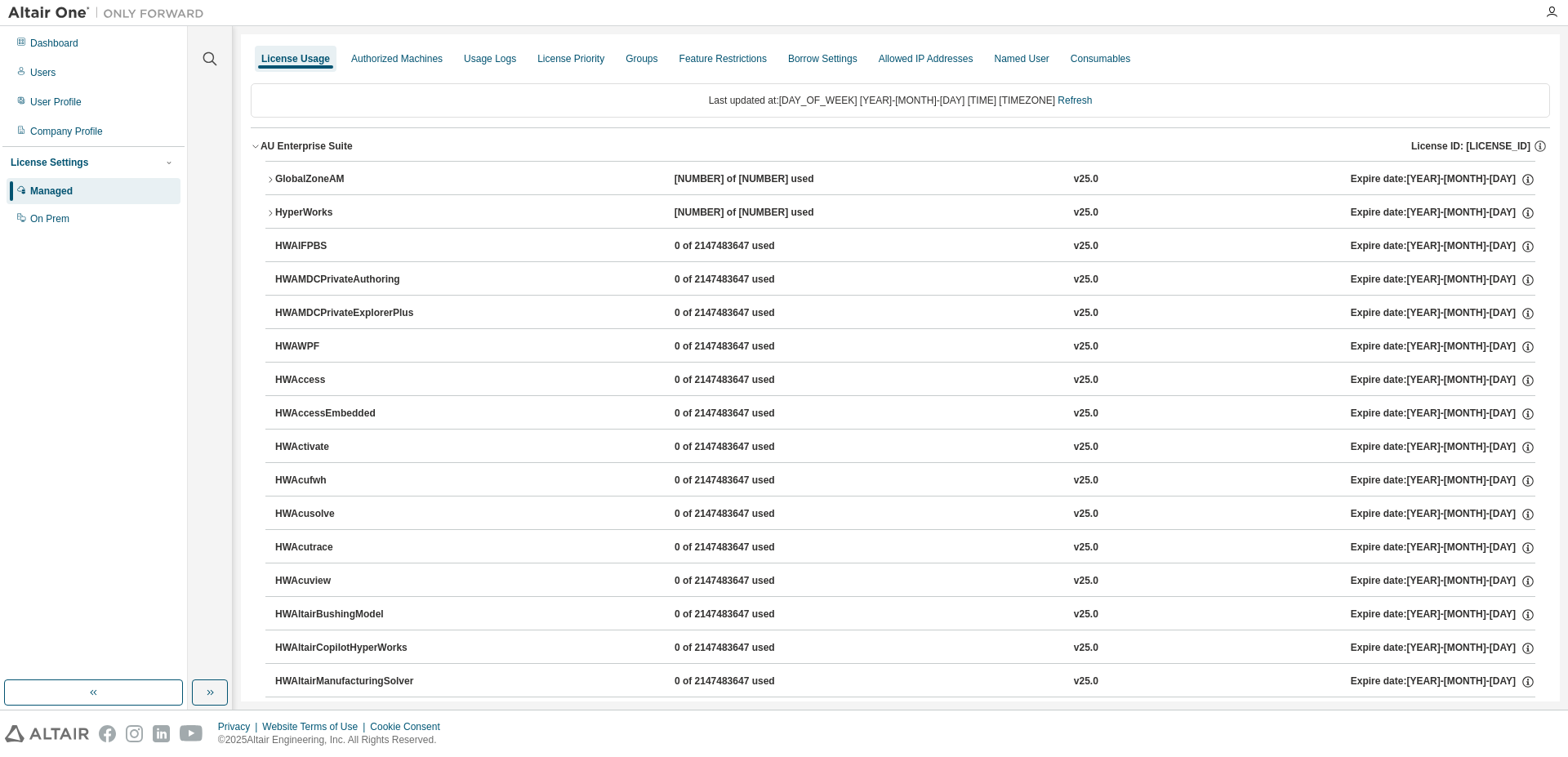 click 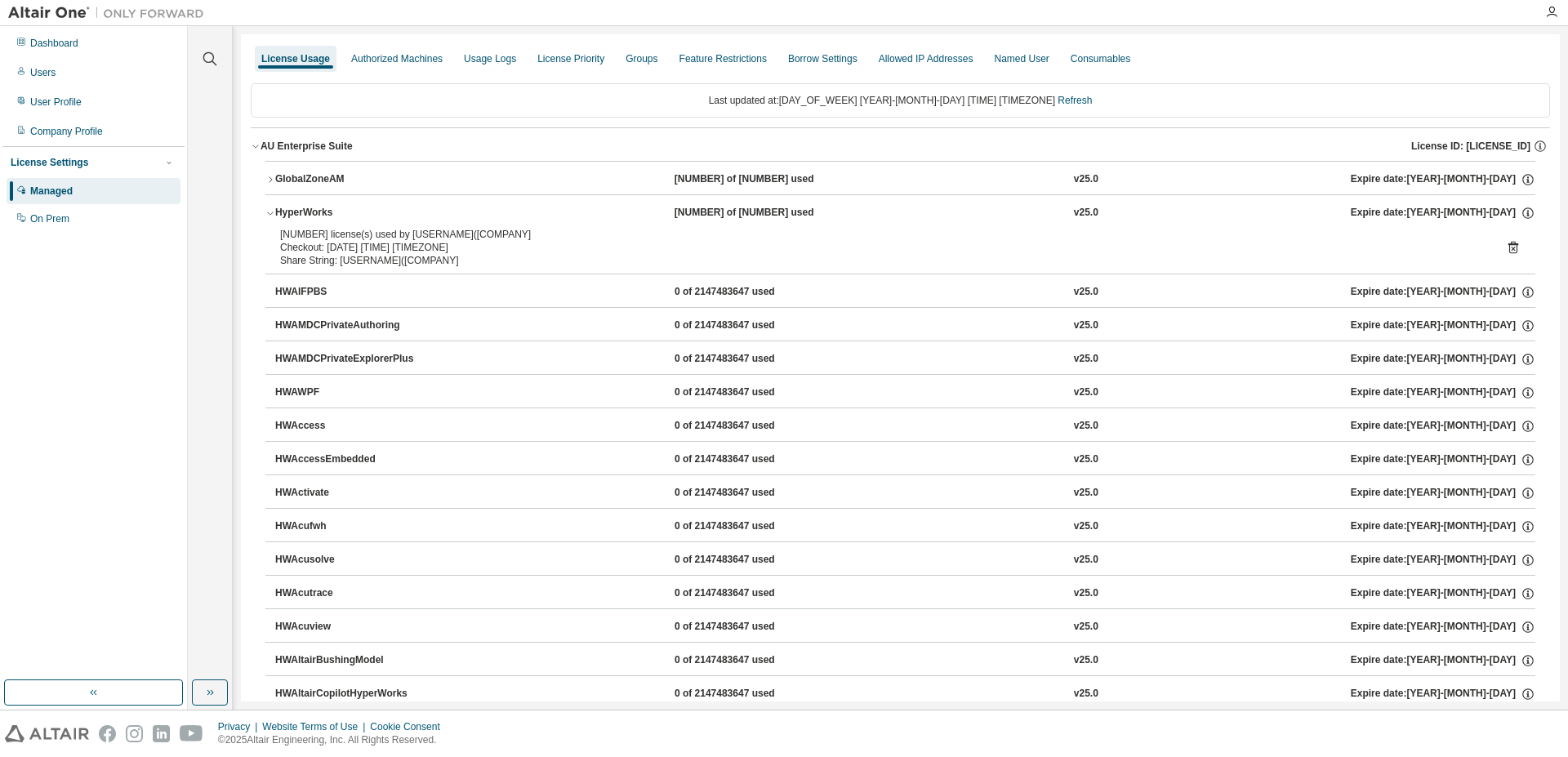 click 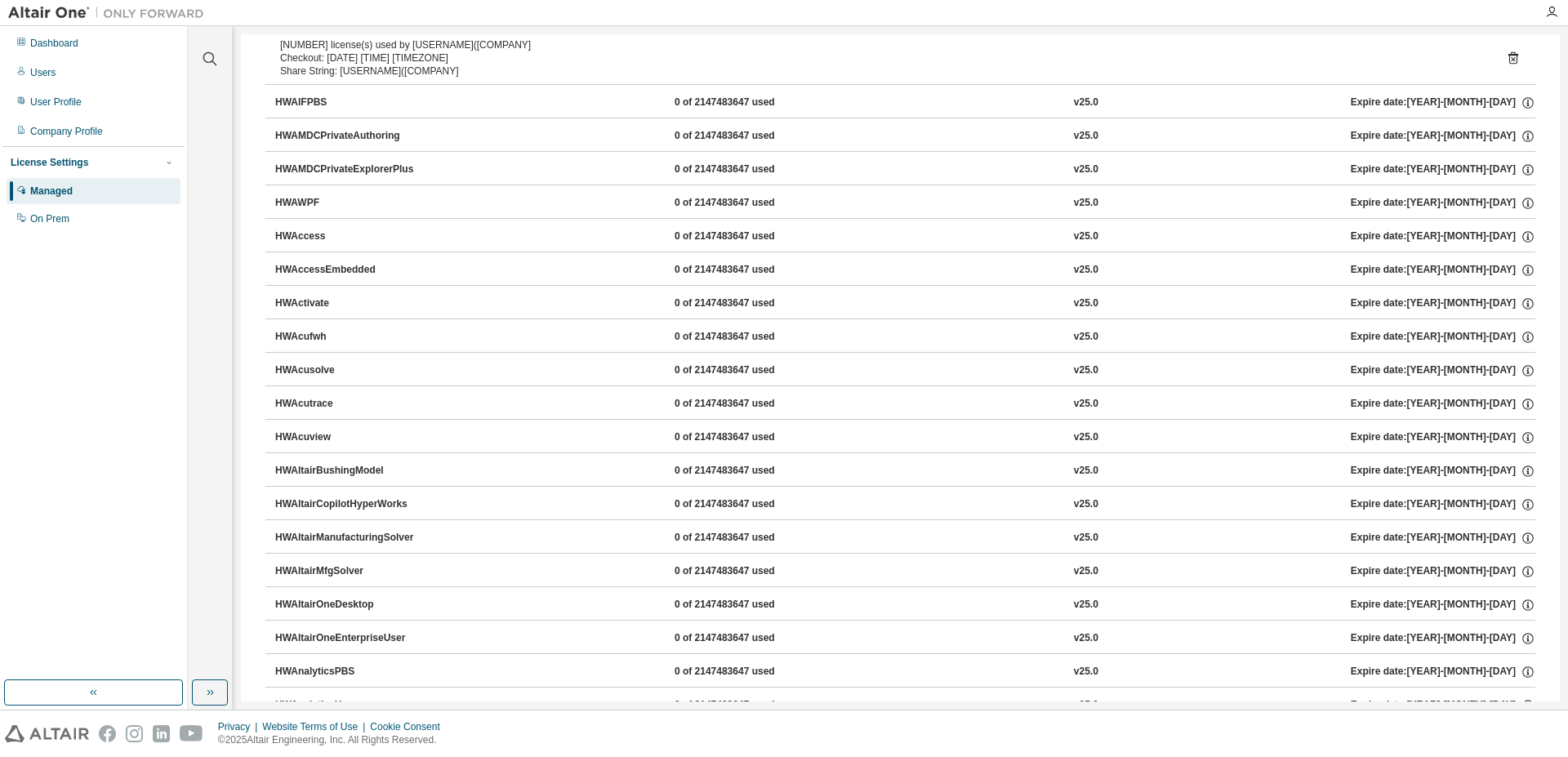 scroll, scrollTop: 0, scrollLeft: 0, axis: both 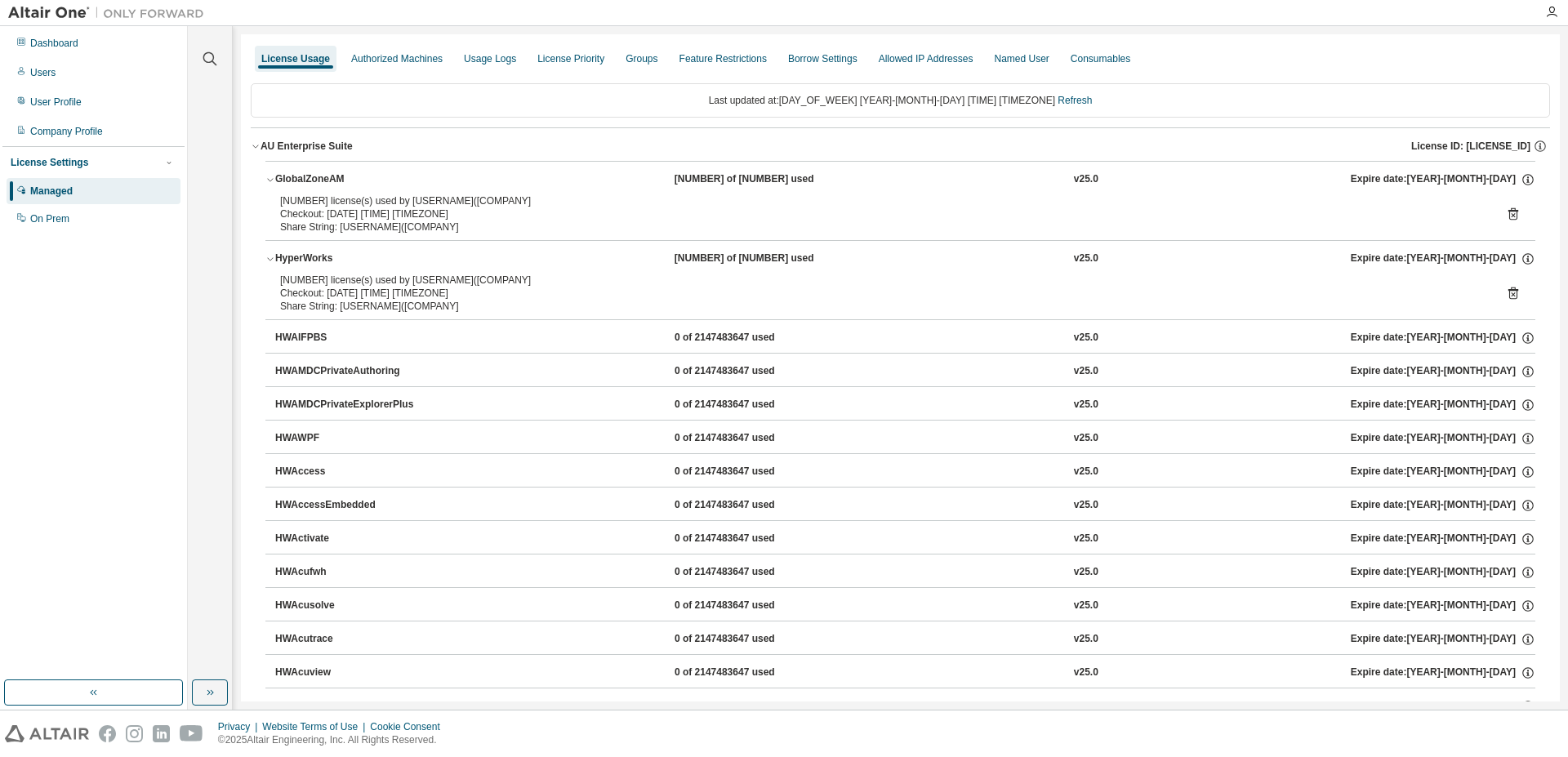 click on "Dashboard Users User Profile Company Profile License Settings Managed On Prem" at bounding box center (93, 353) 